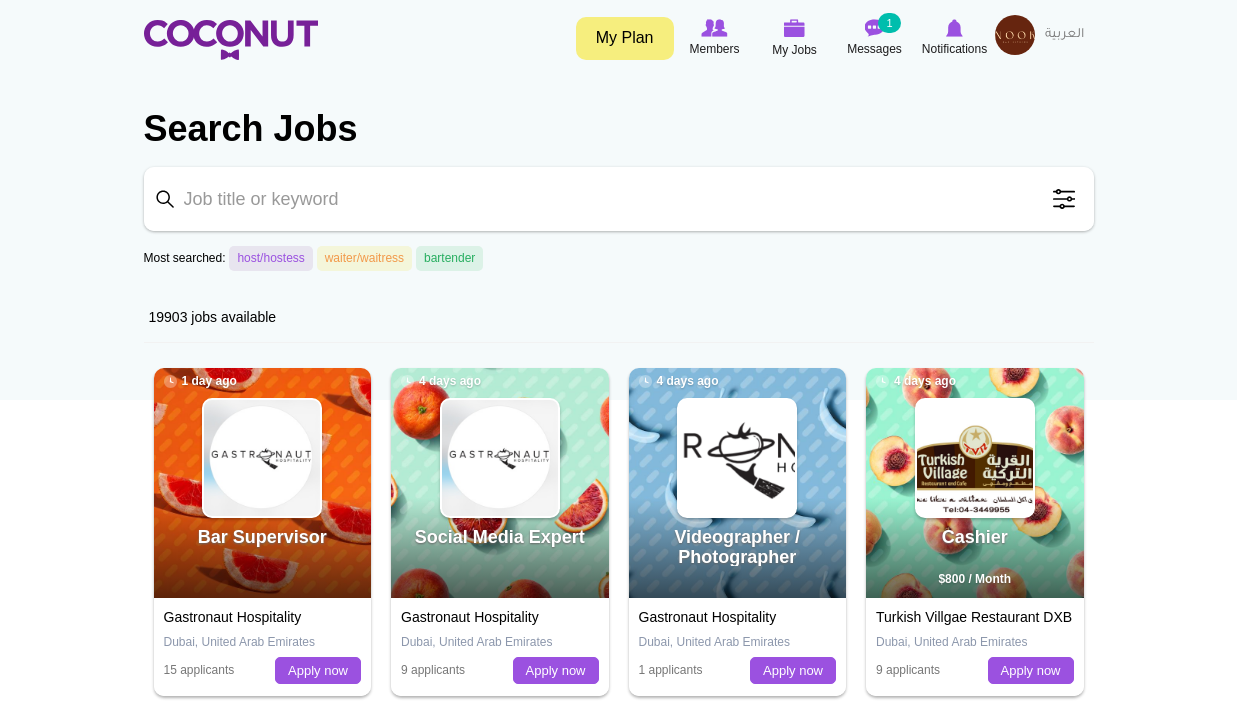 scroll, scrollTop: 0, scrollLeft: 0, axis: both 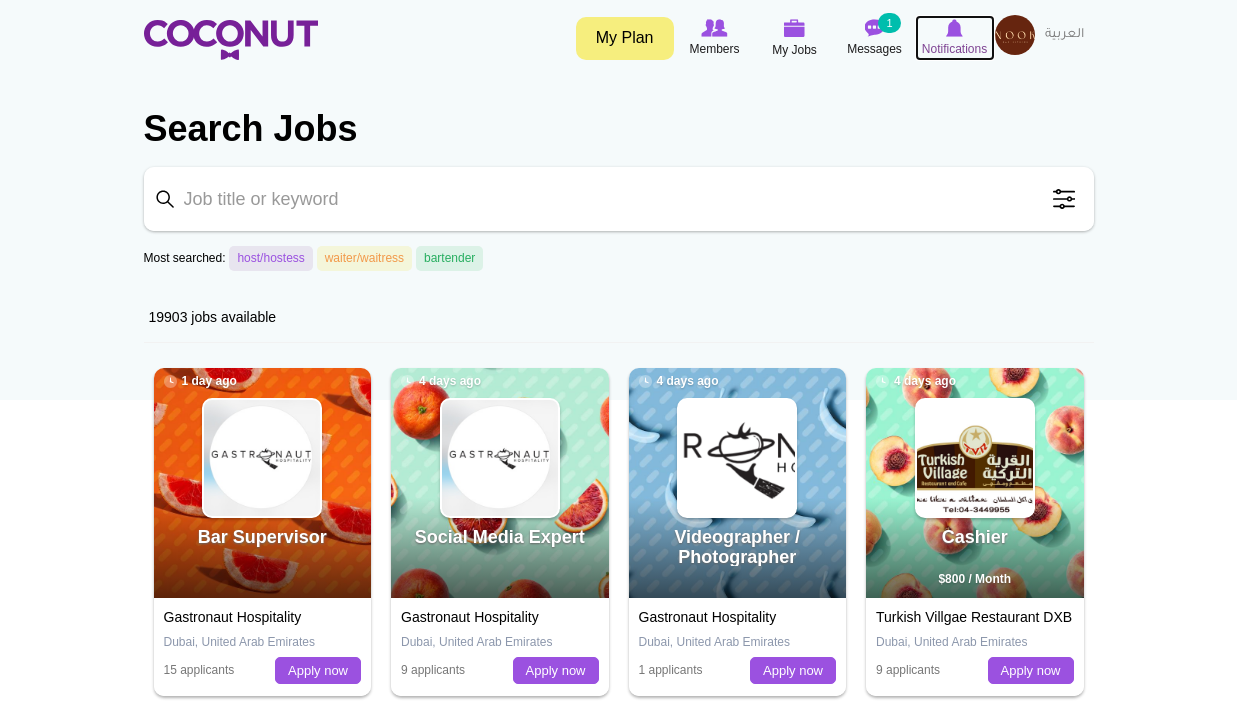click on "Notifications" at bounding box center [954, 49] 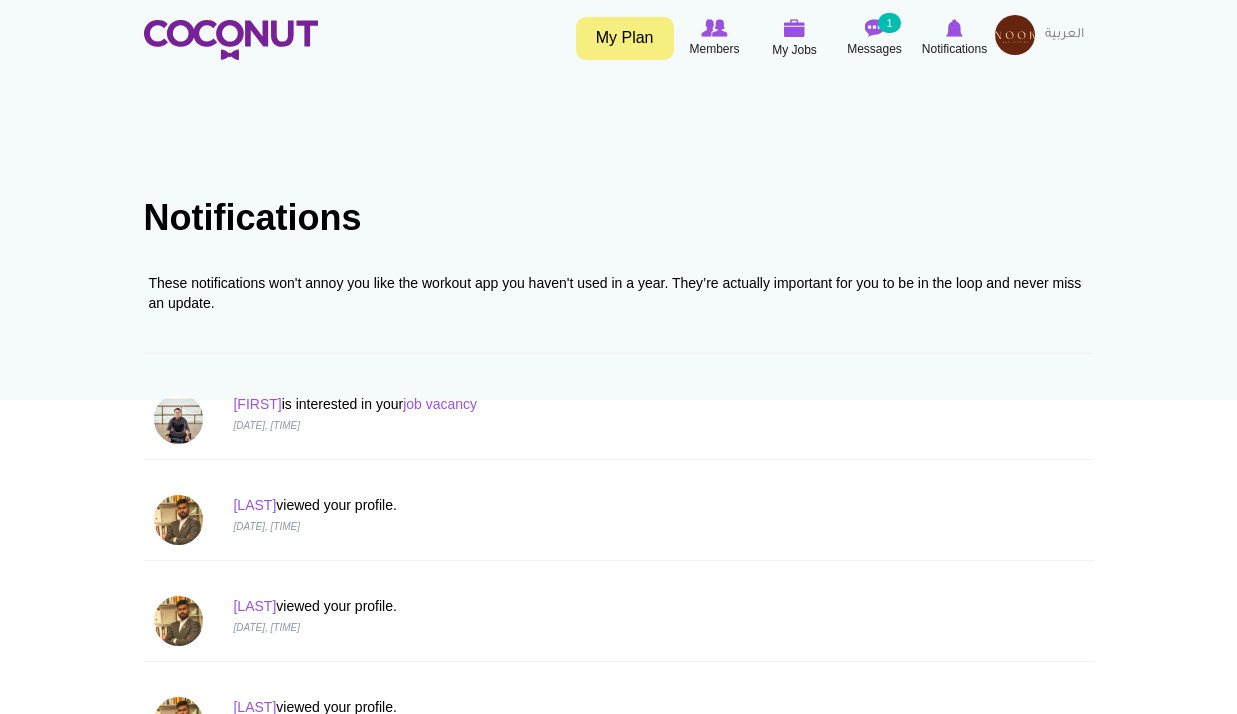 scroll, scrollTop: 0, scrollLeft: 0, axis: both 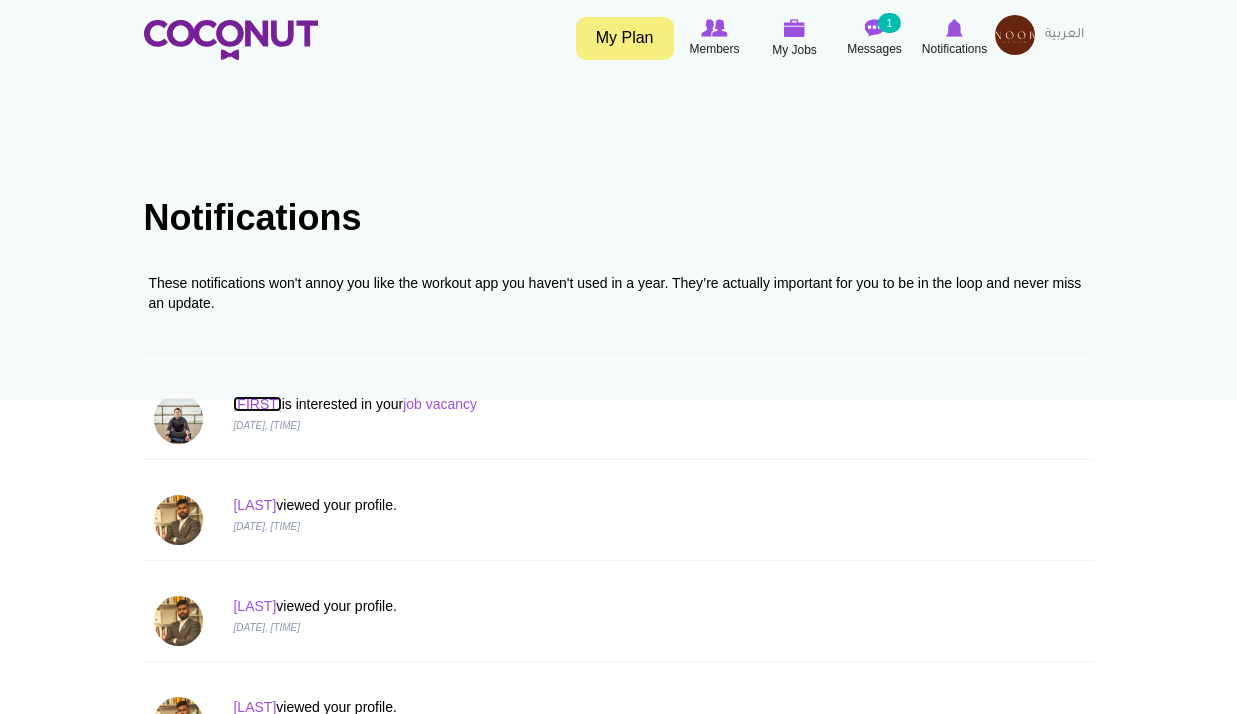 click on "Antonis" at bounding box center [257, 404] 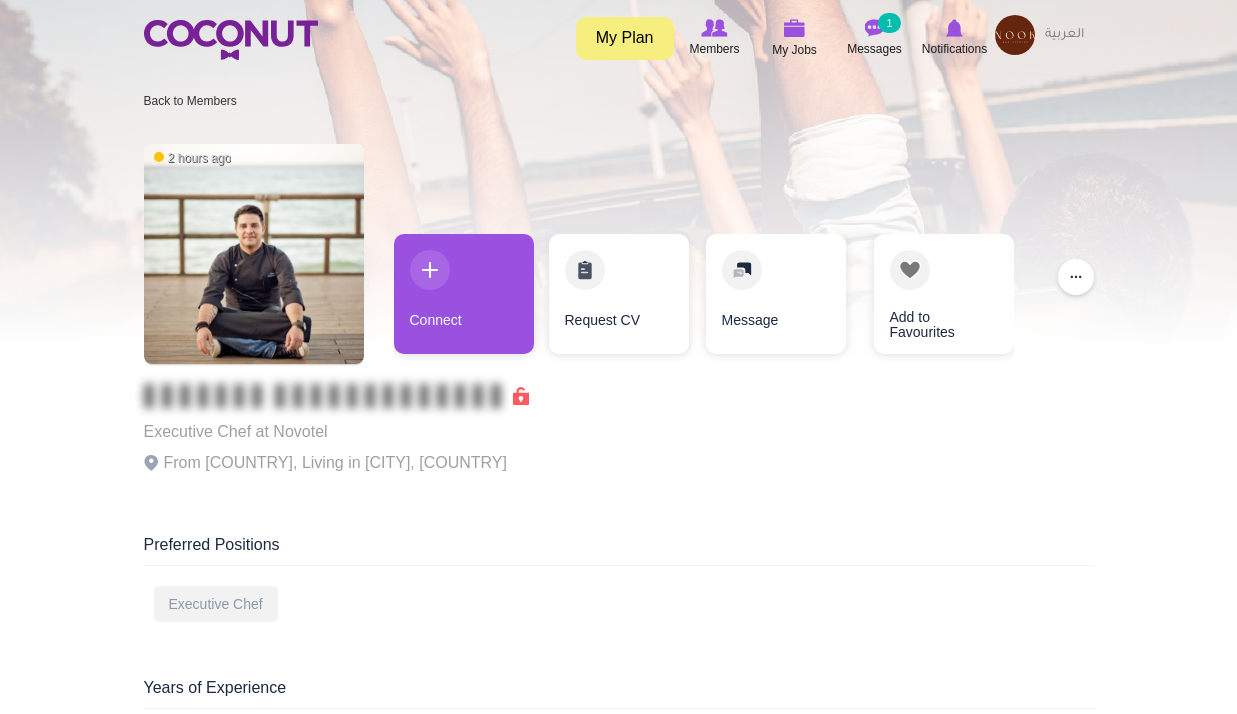 scroll, scrollTop: 0, scrollLeft: 0, axis: both 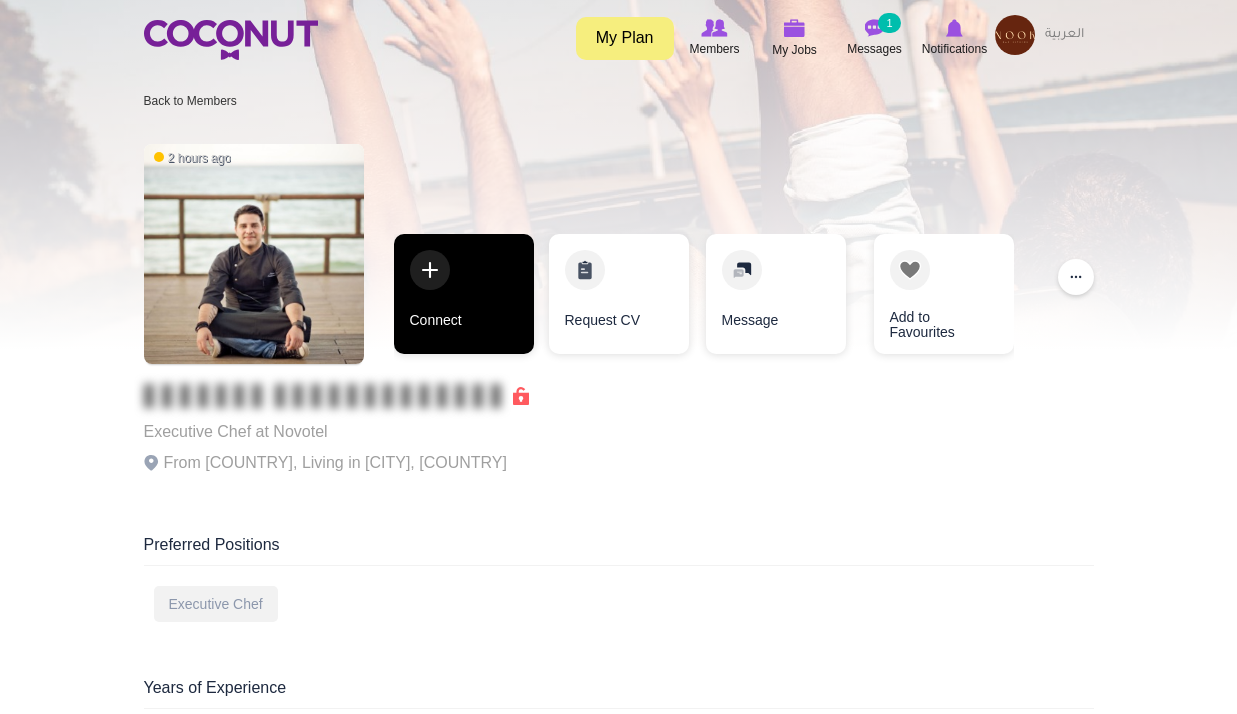 click on "Connect" at bounding box center [464, 294] 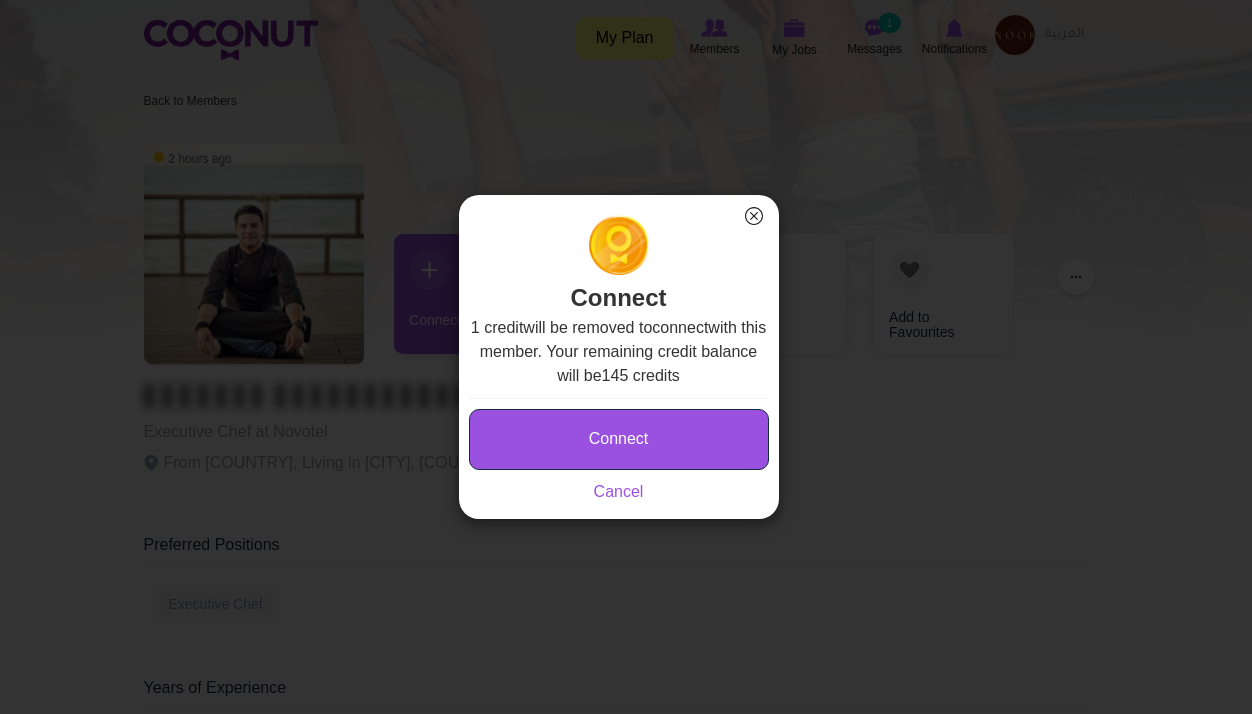 click on "Connect" at bounding box center [619, 439] 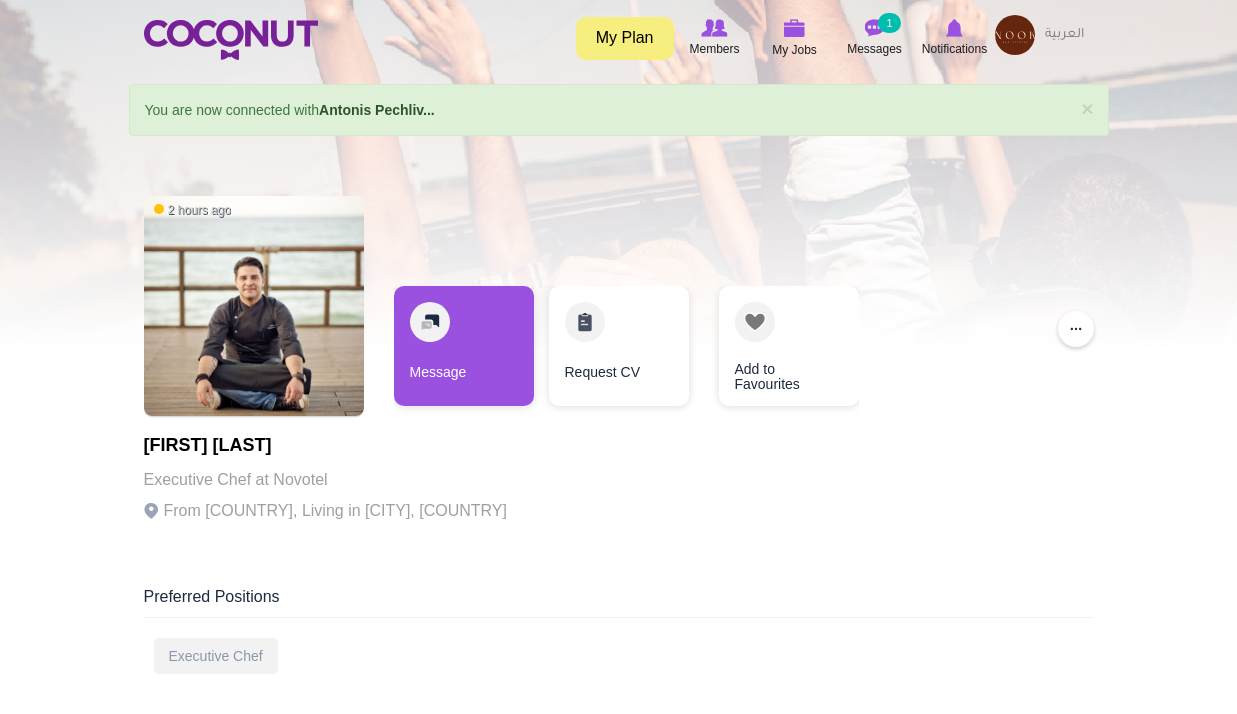 scroll, scrollTop: 0, scrollLeft: 0, axis: both 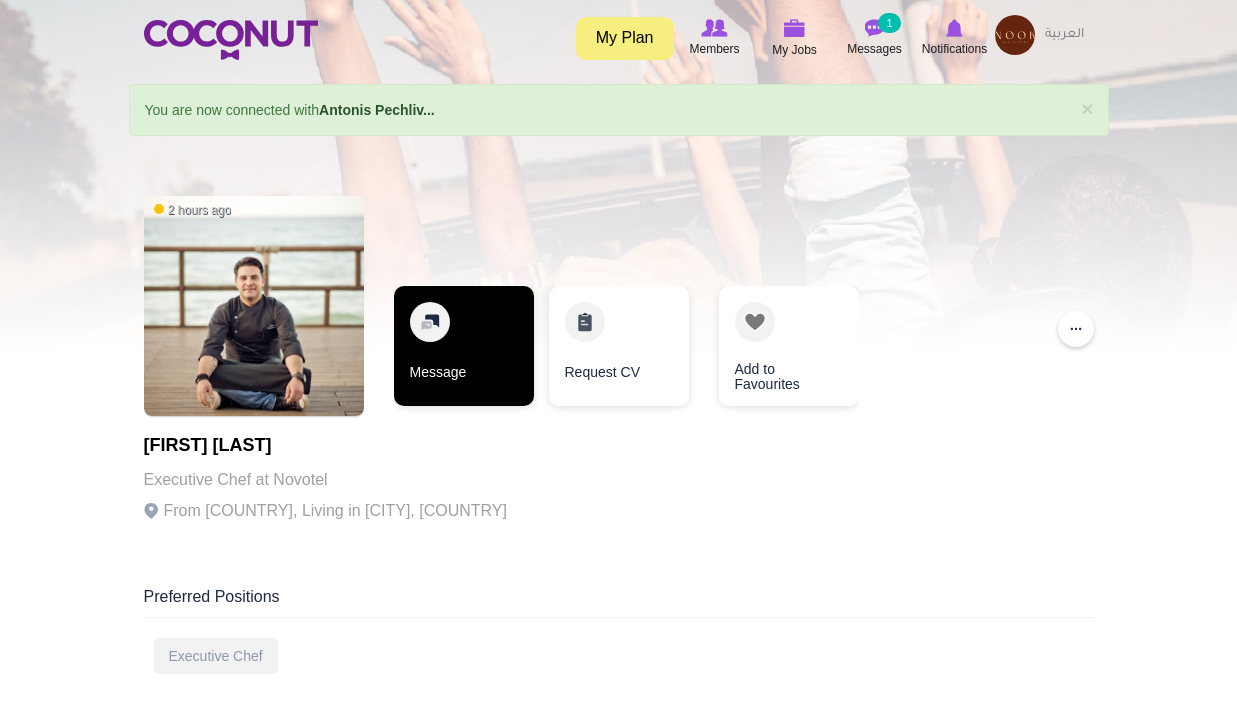 click on "Message" at bounding box center [464, 346] 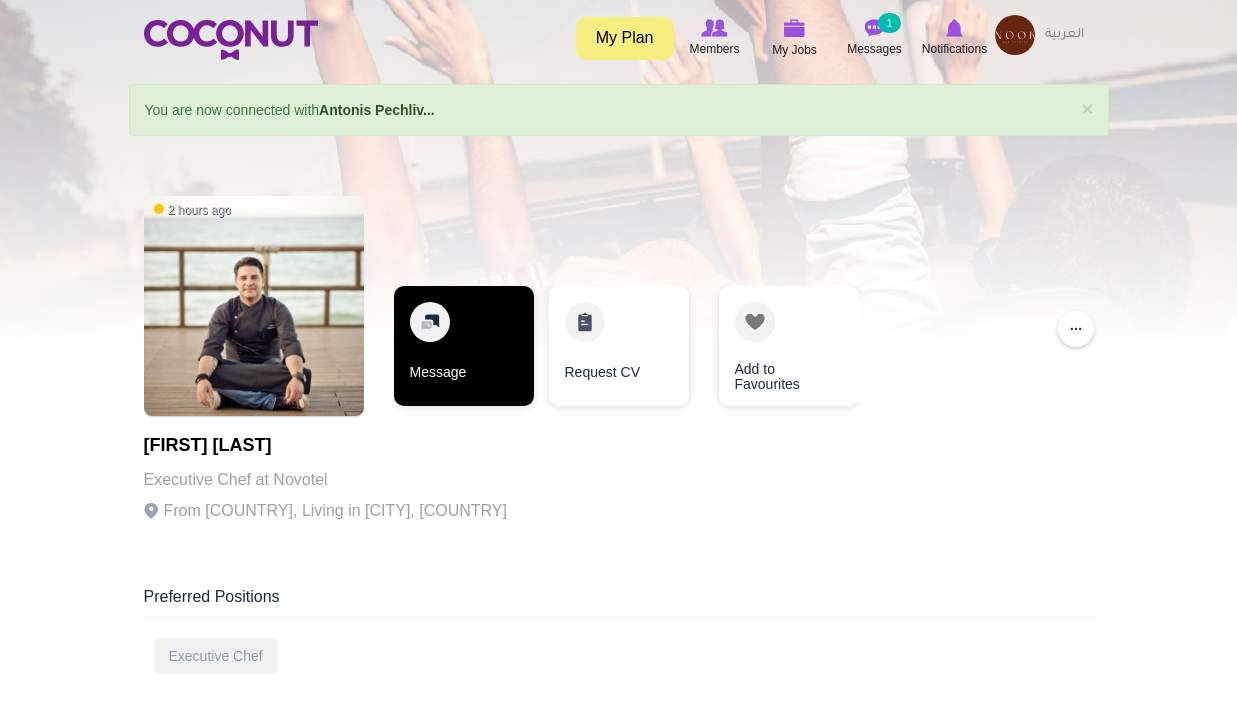 click on "Message" at bounding box center [464, 346] 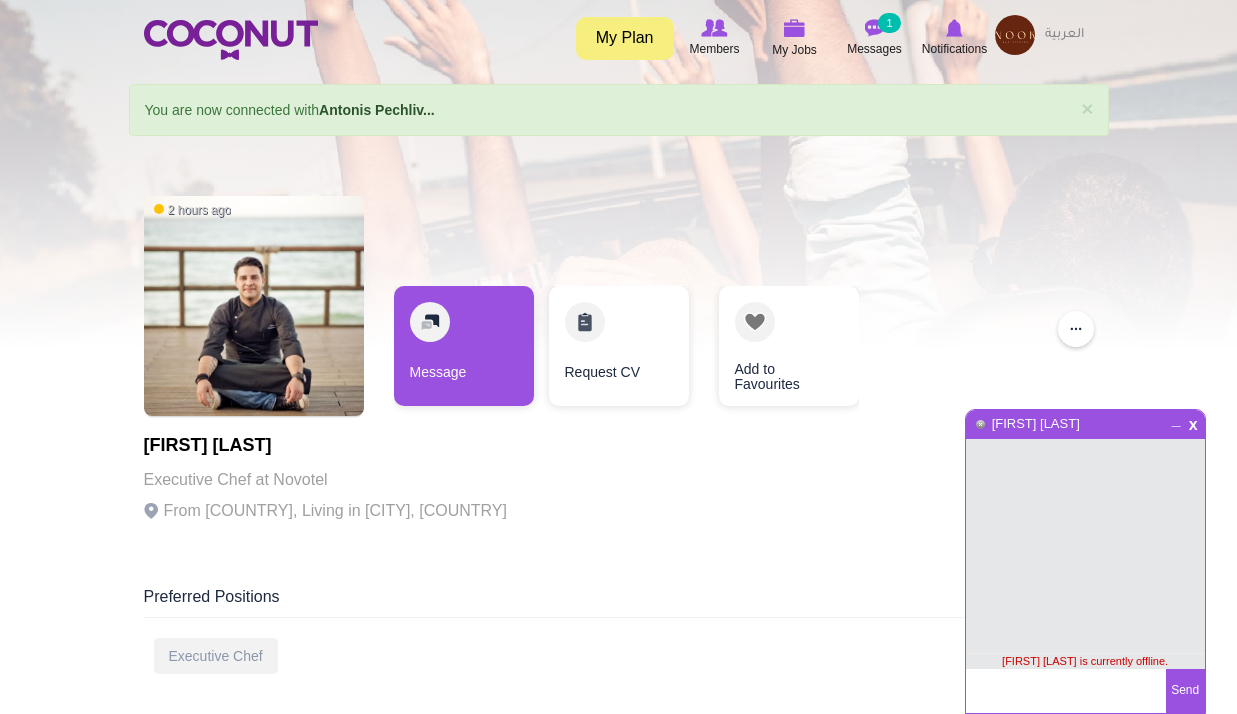 type on "H" 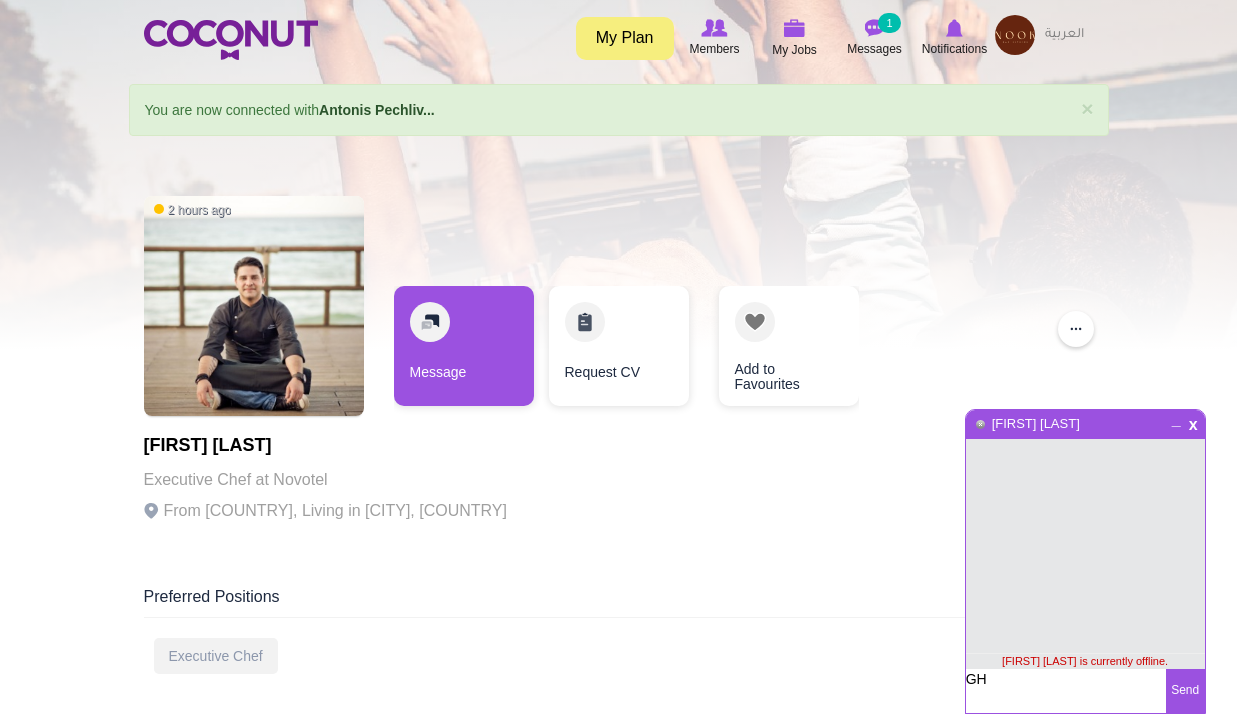 type on "G" 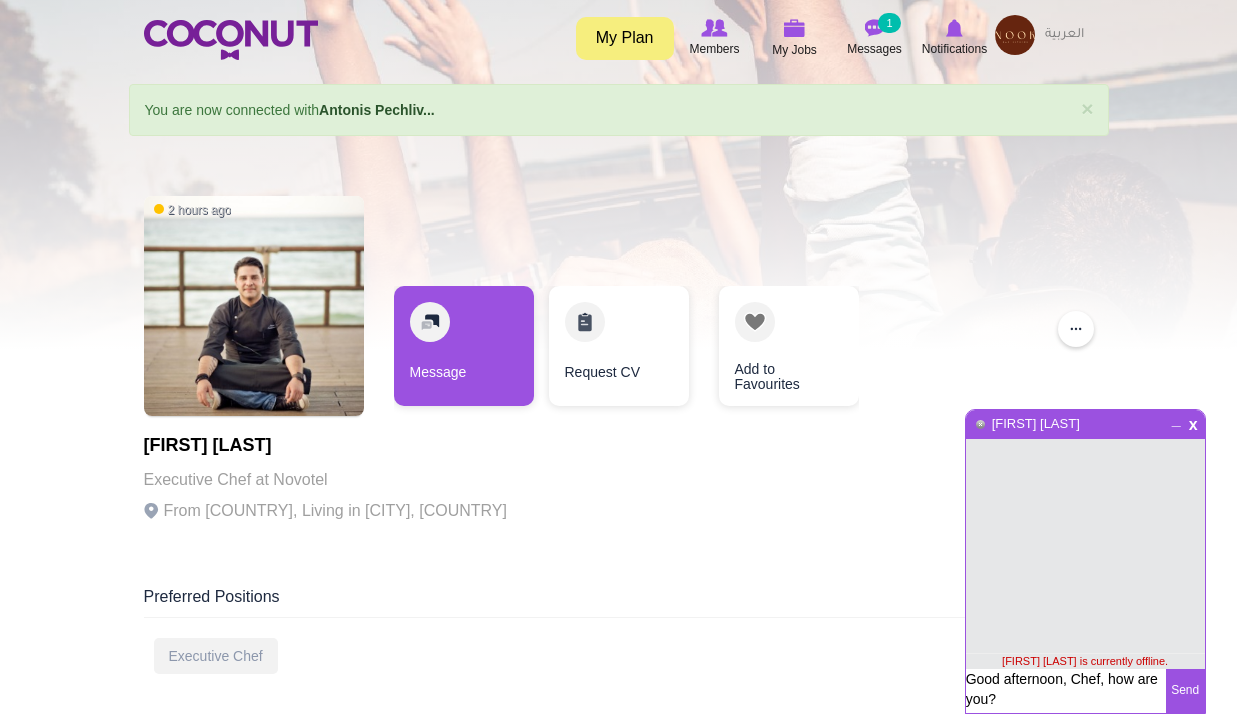 type on "Good afternoon, Chef, how are you?" 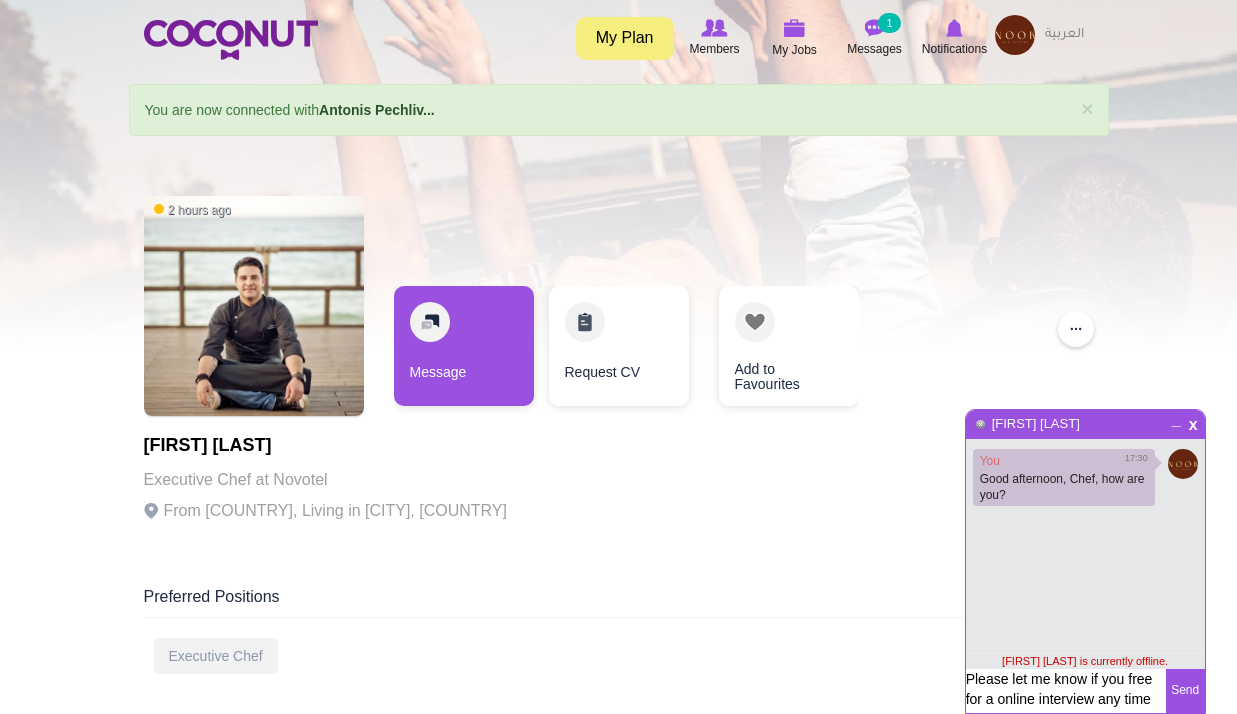 scroll, scrollTop: 0, scrollLeft: 0, axis: both 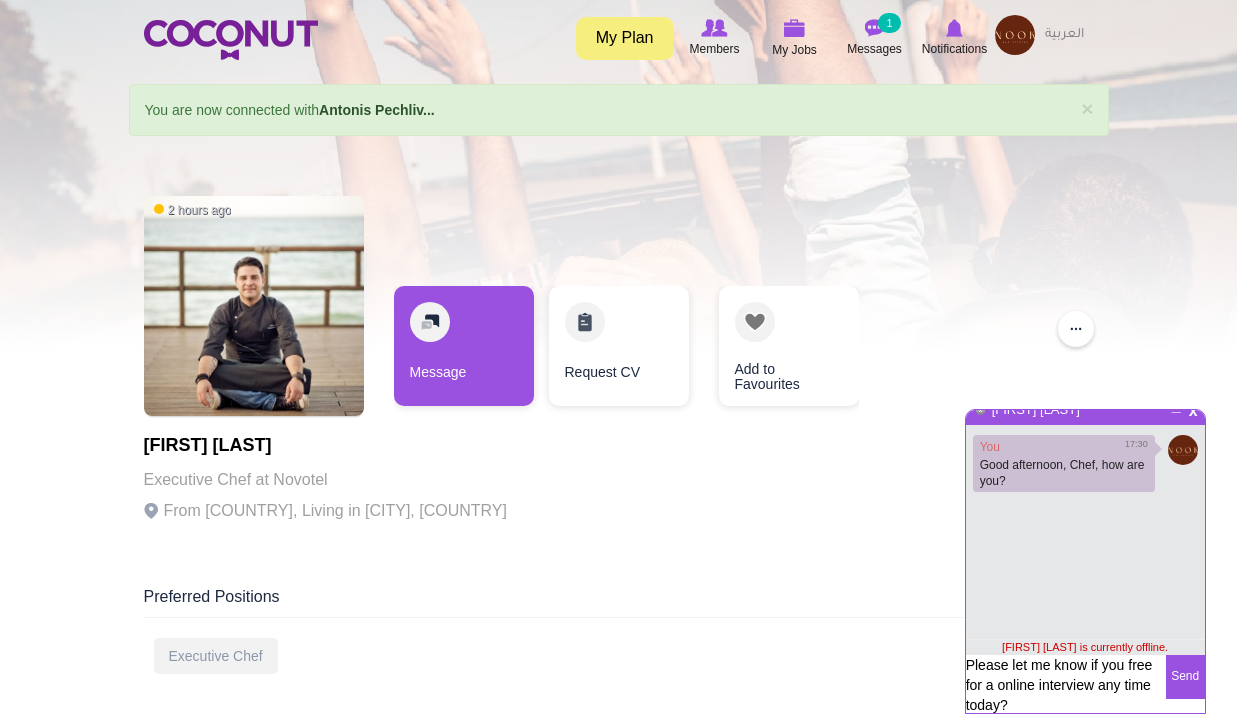 type on "Please let me know if you free for a online interview any time today?" 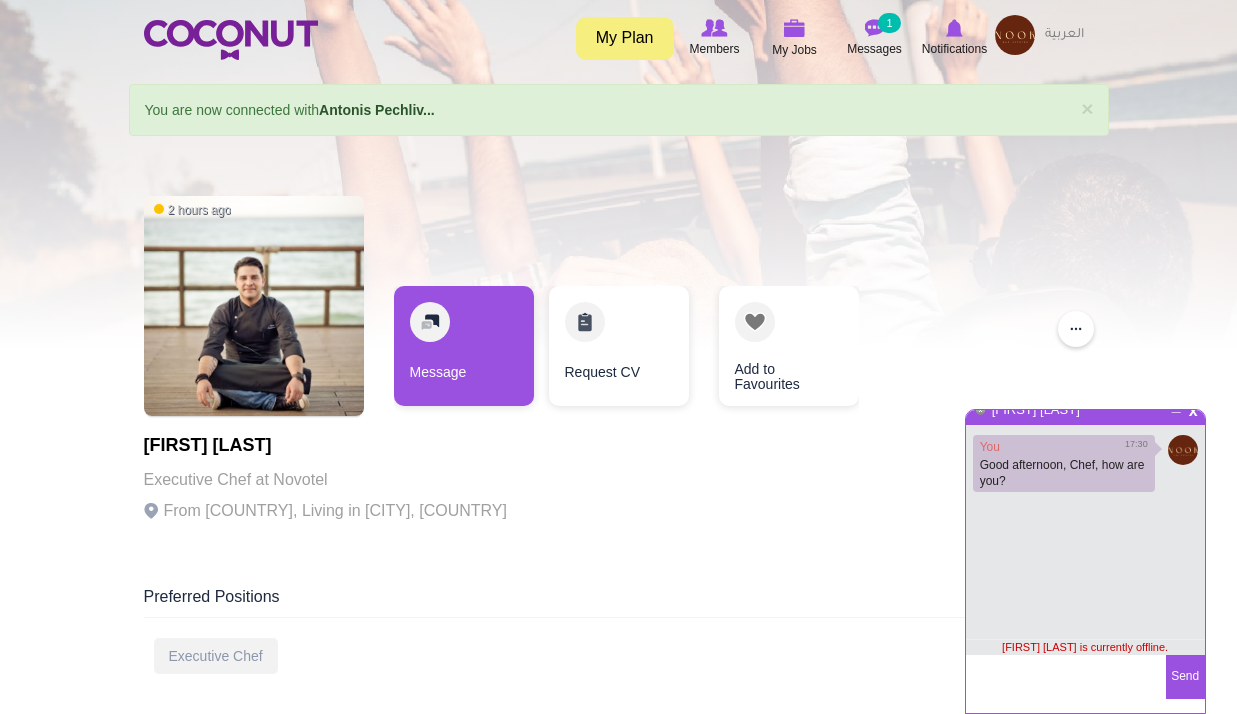 scroll, scrollTop: 5, scrollLeft: 0, axis: vertical 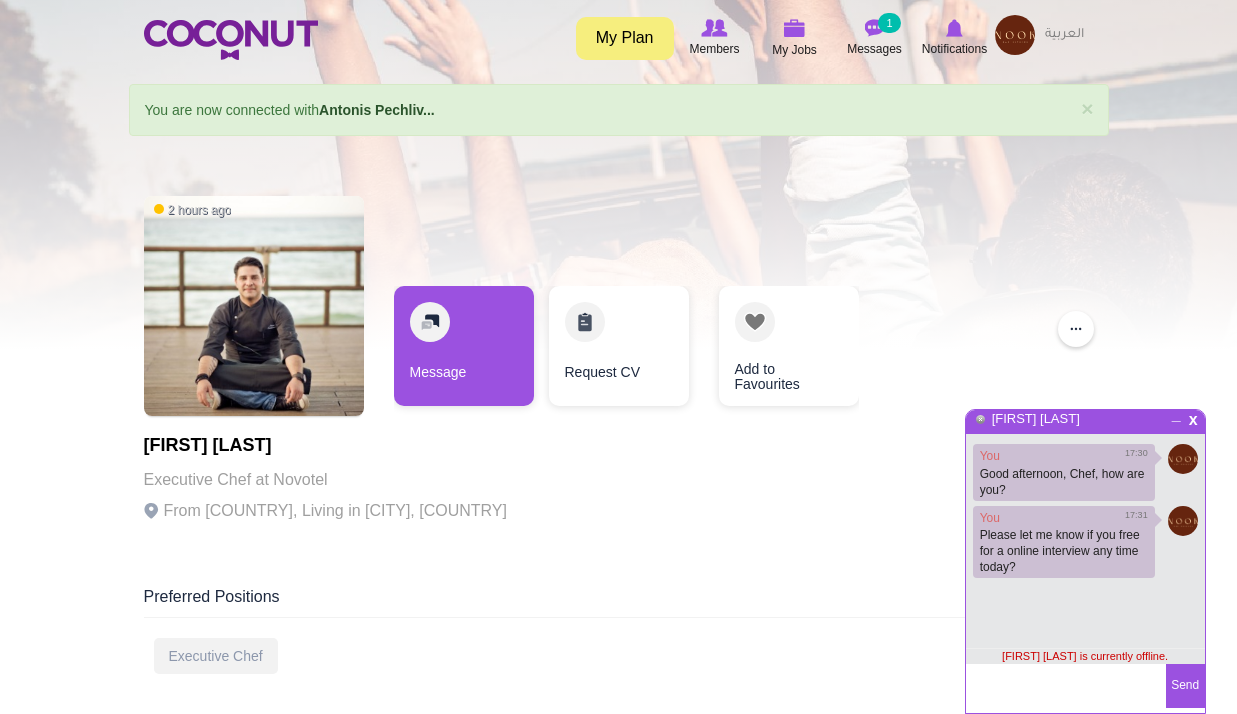 click at bounding box center [1066, 686] 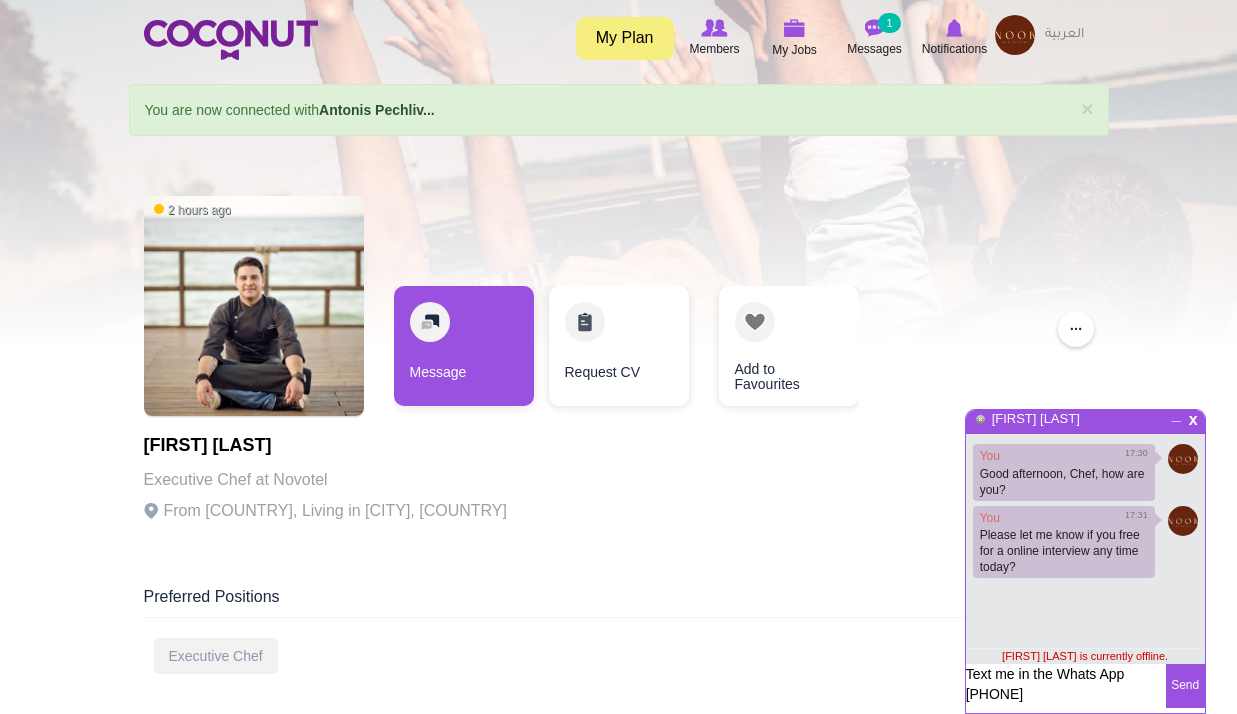 type on "Text me in the Whats App [PHONE]" 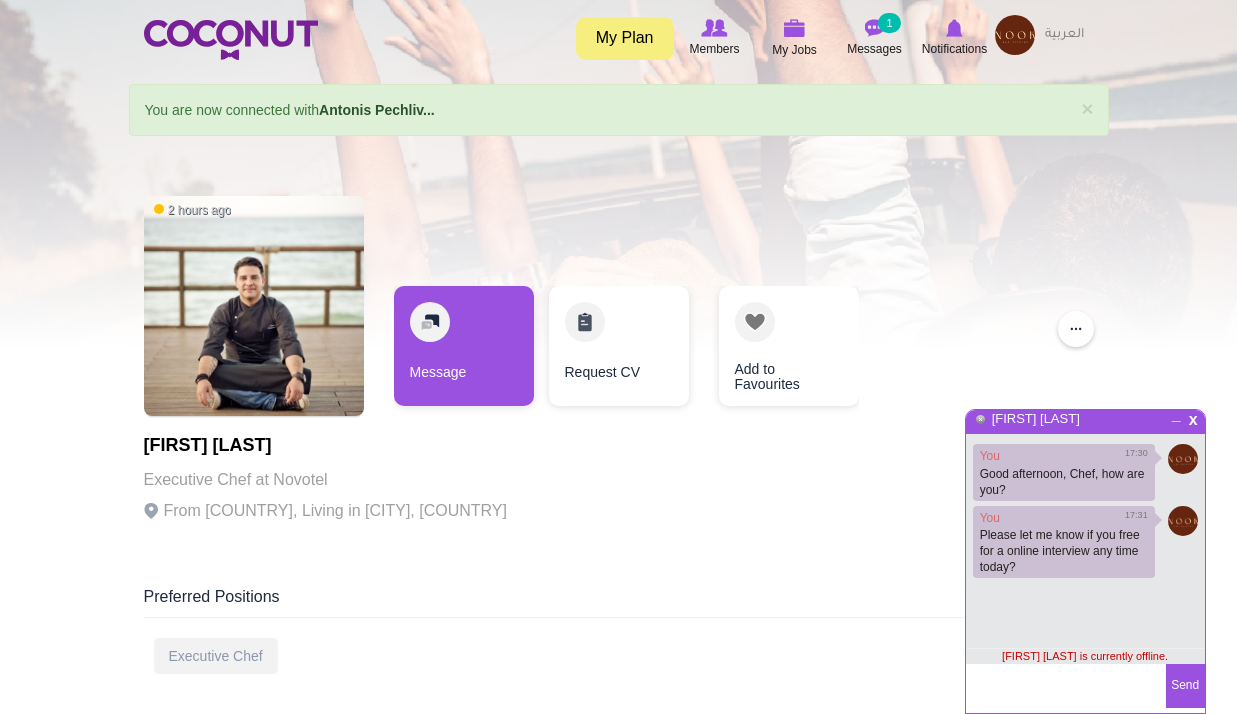 scroll, scrollTop: 0, scrollLeft: 0, axis: both 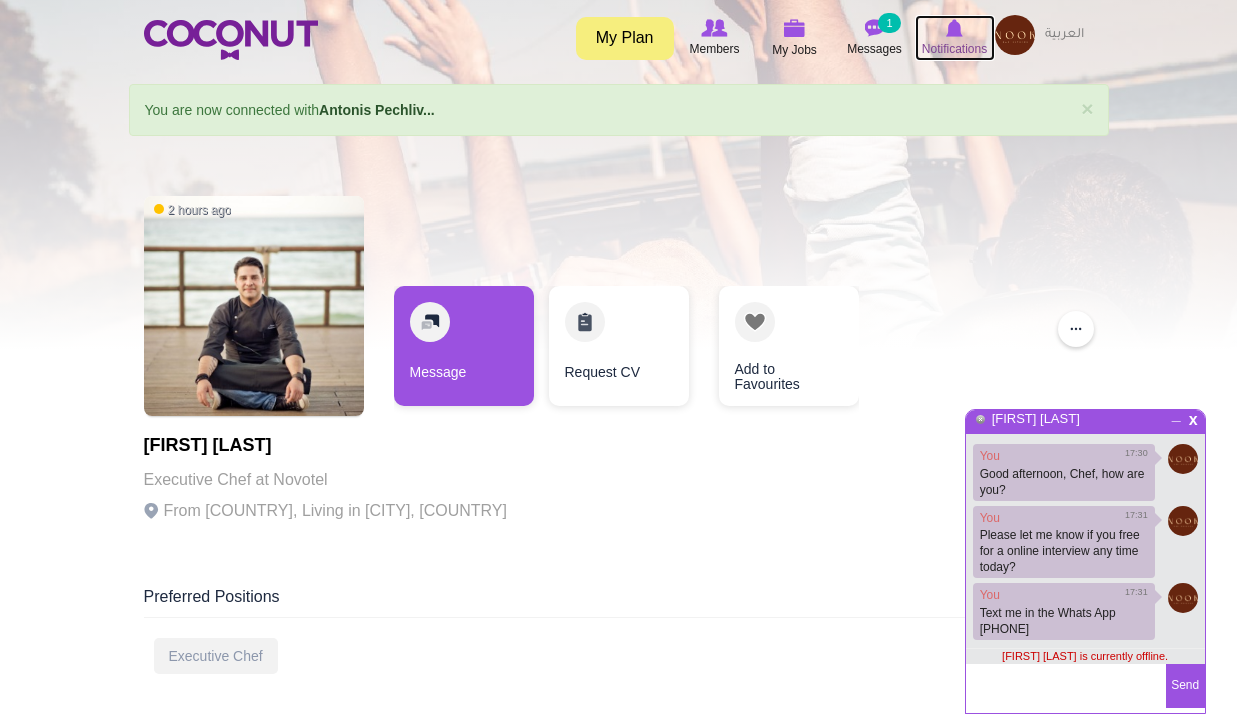 click at bounding box center [955, 28] 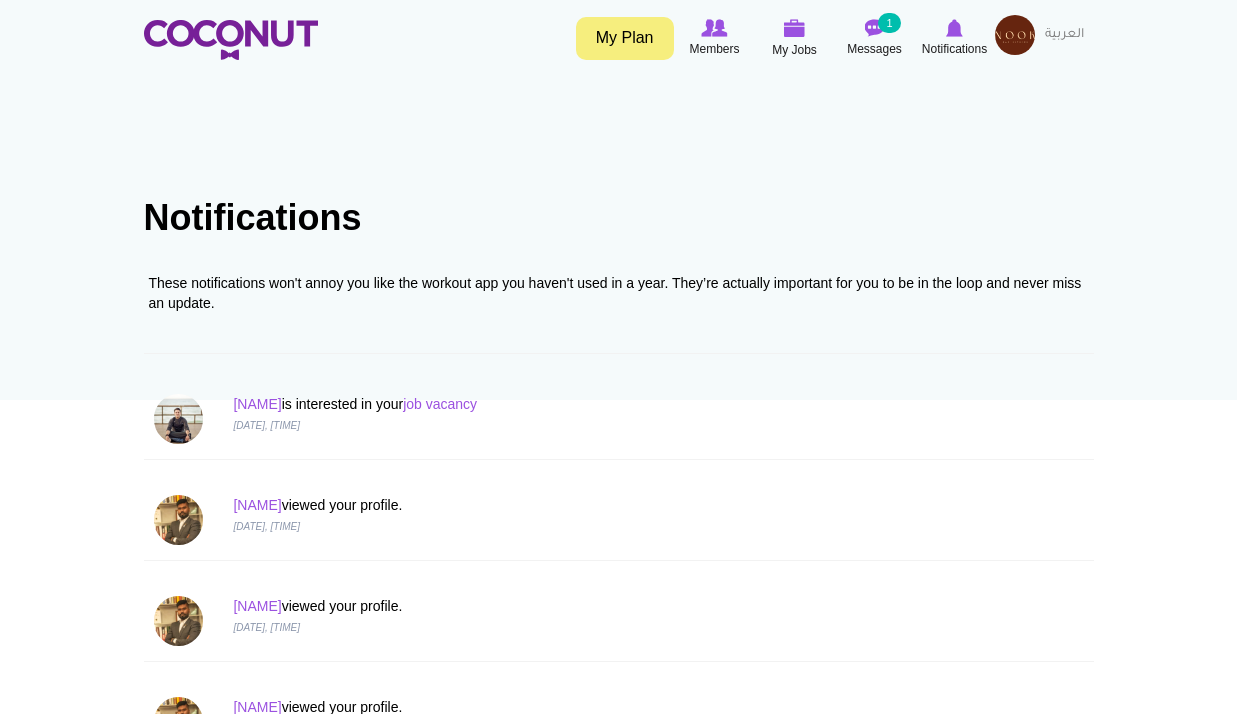 scroll, scrollTop: 0, scrollLeft: 0, axis: both 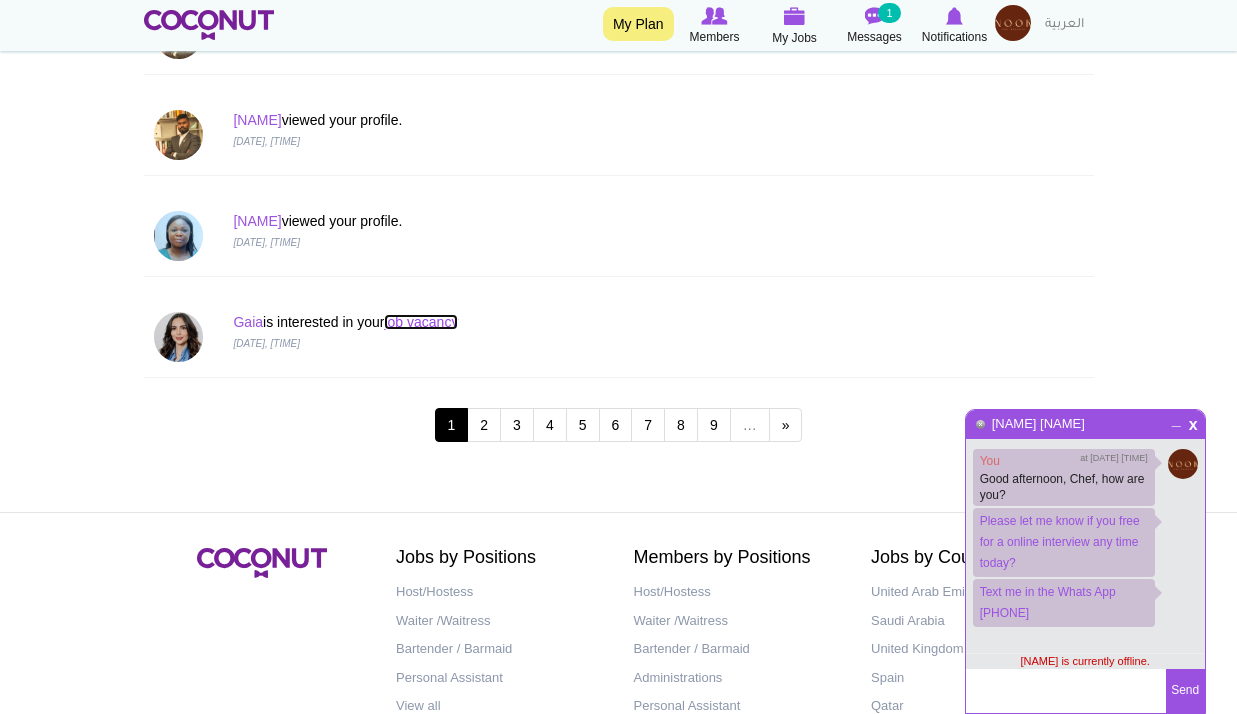 click on "job vacancy" at bounding box center [421, 322] 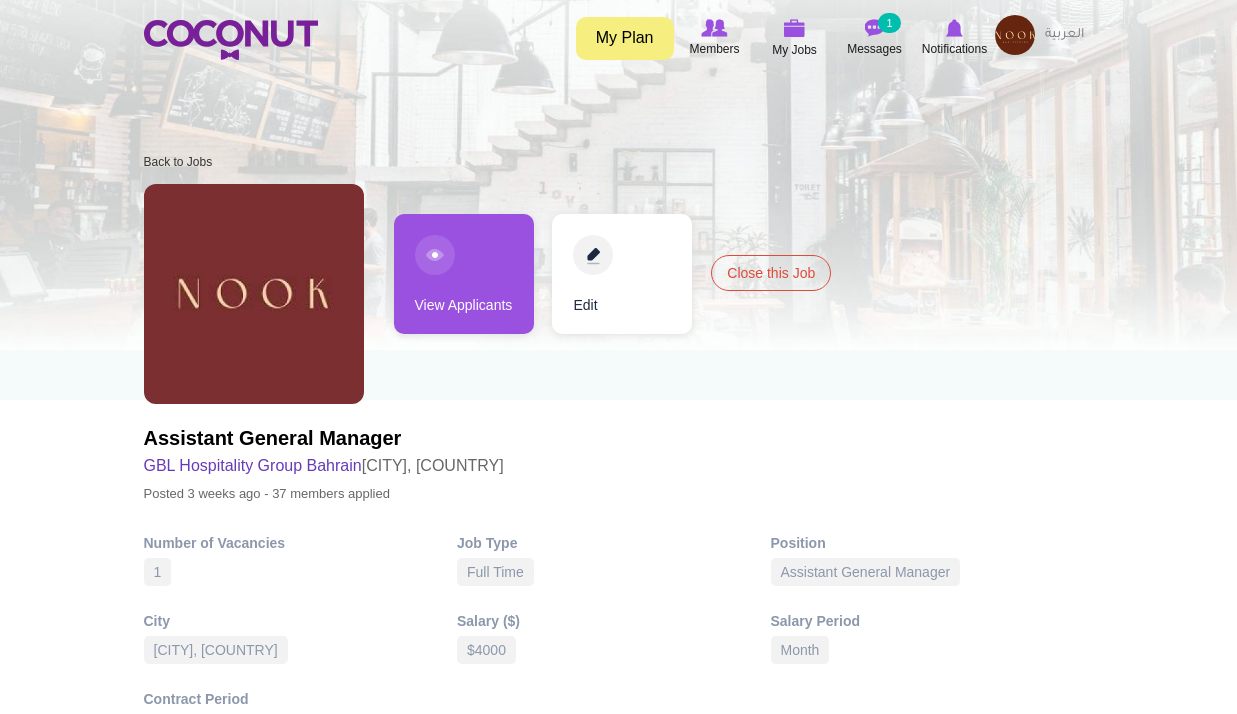 scroll, scrollTop: 0, scrollLeft: 0, axis: both 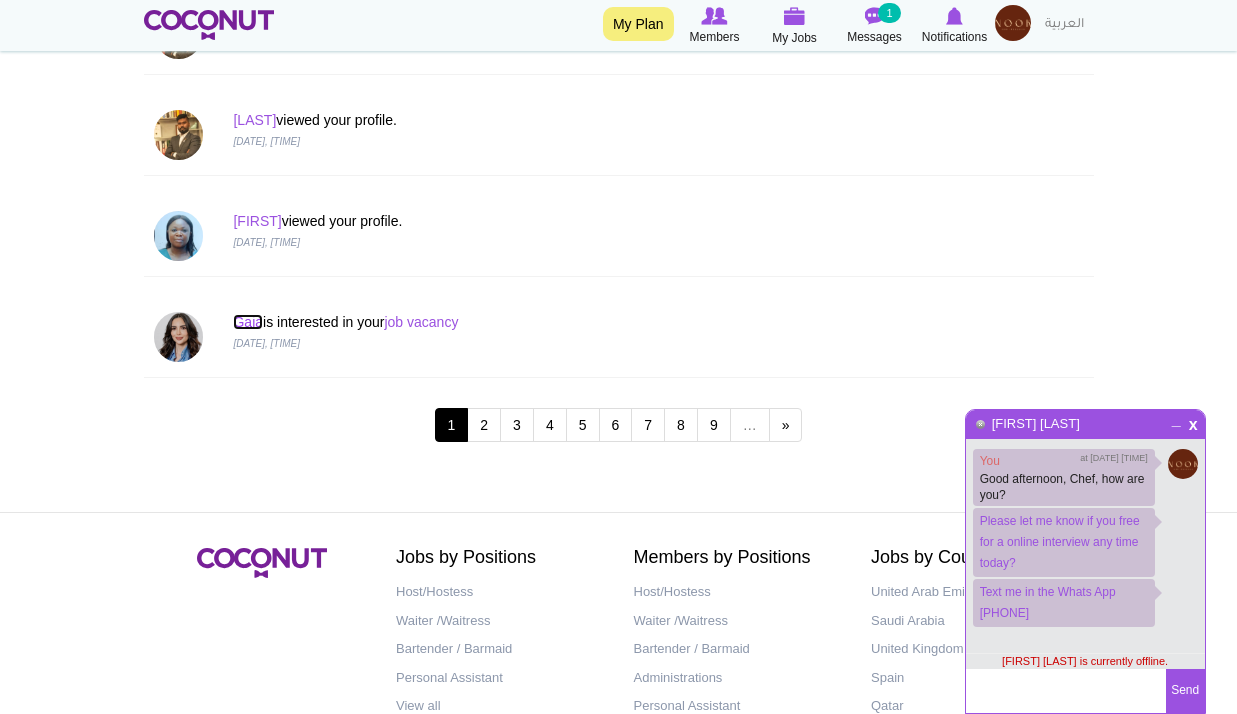 click on "Gaia" at bounding box center (248, 322) 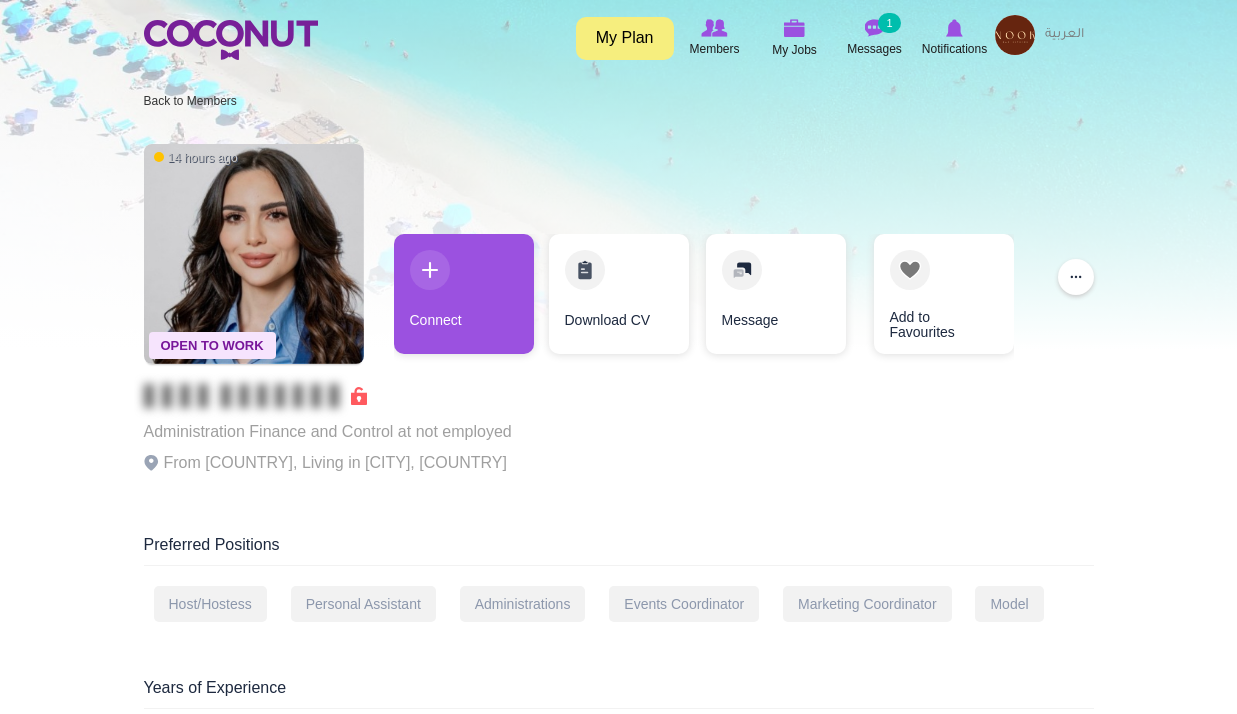 scroll, scrollTop: 0, scrollLeft: 0, axis: both 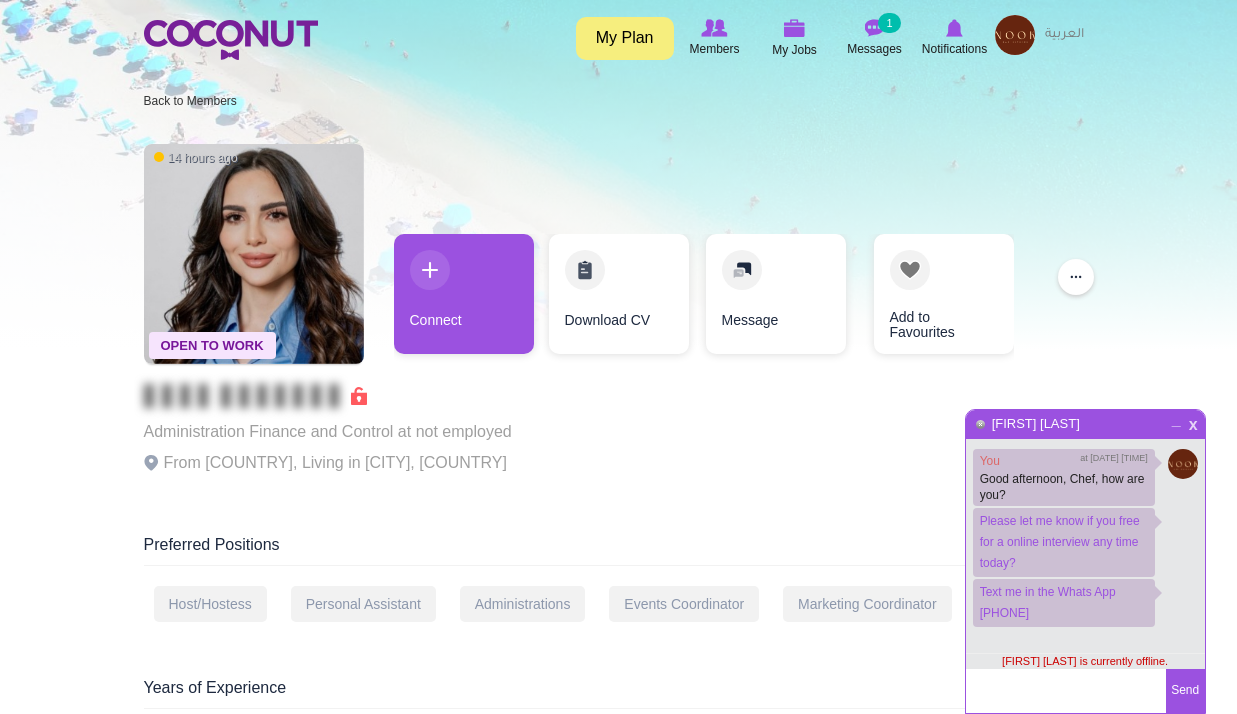 click on "x" at bounding box center (1193, 422) 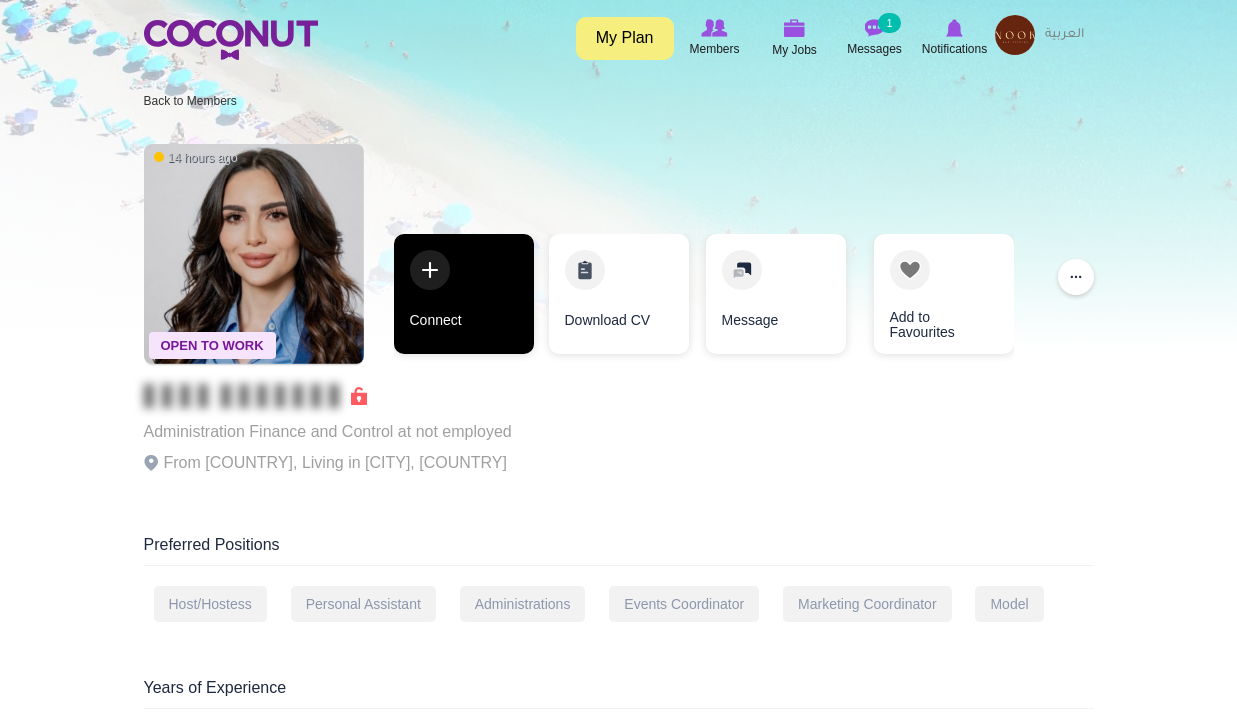 click on "Connect" at bounding box center [464, 294] 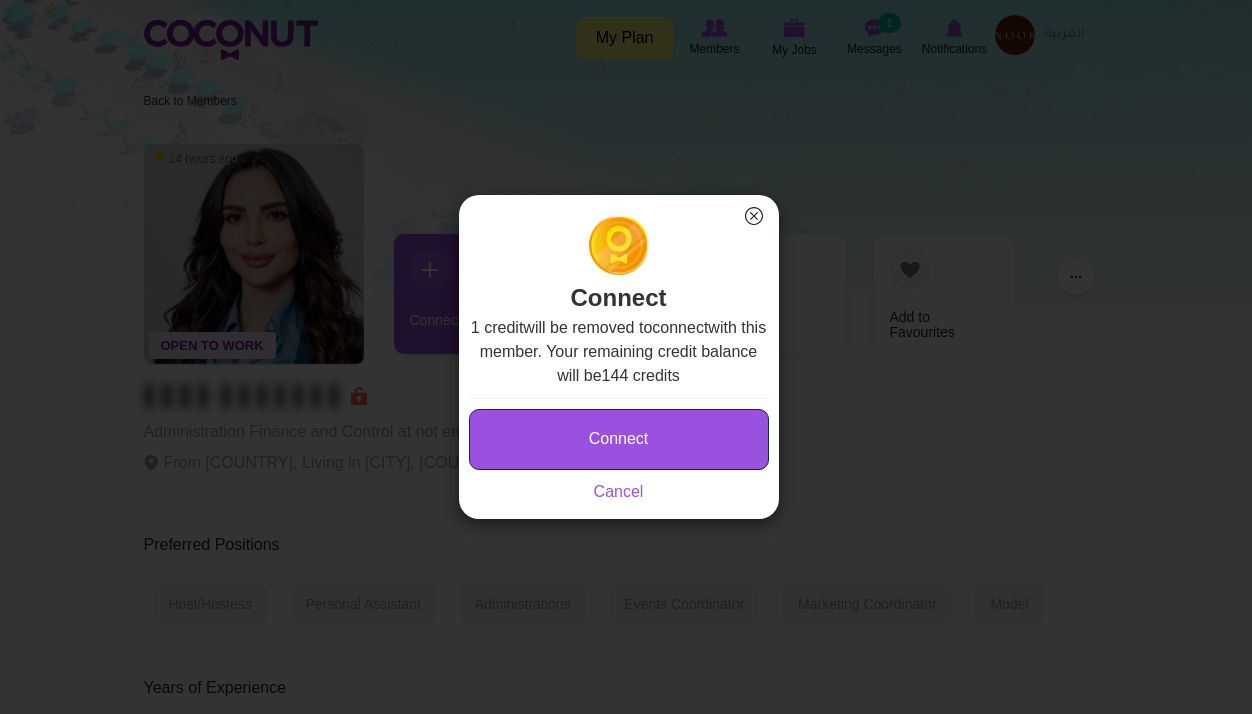 click on "Connect" at bounding box center (619, 439) 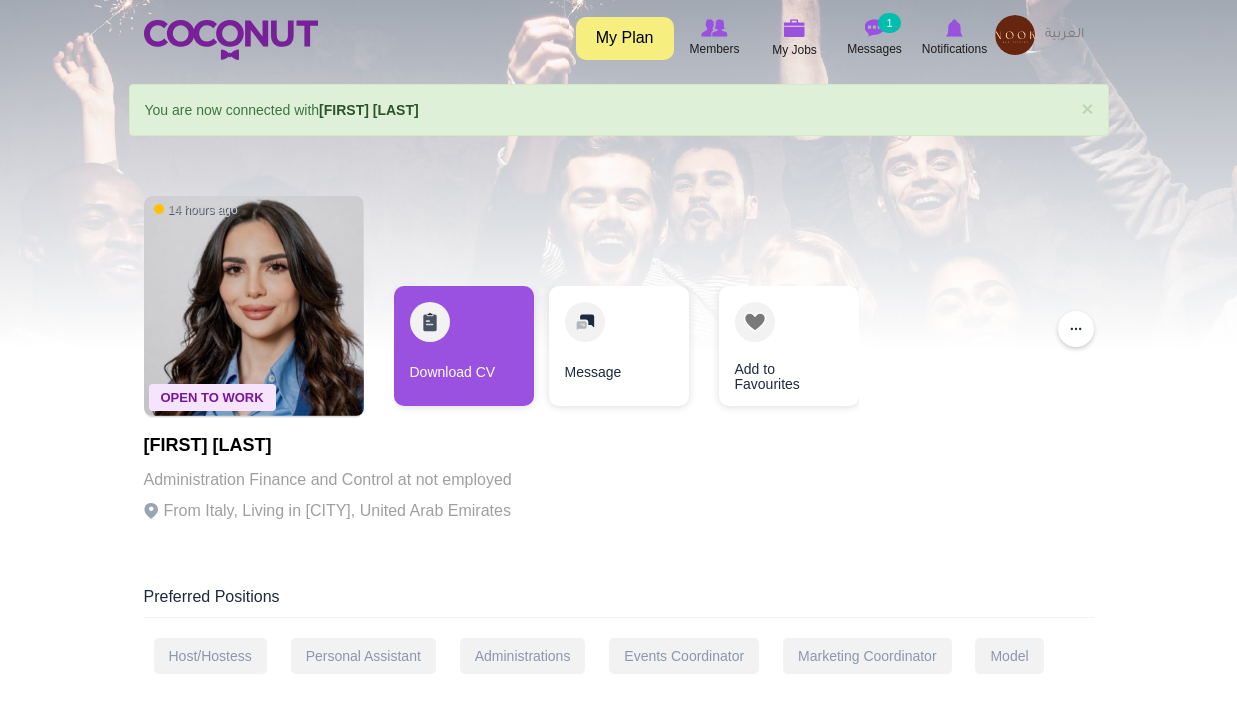 scroll, scrollTop: 0, scrollLeft: 0, axis: both 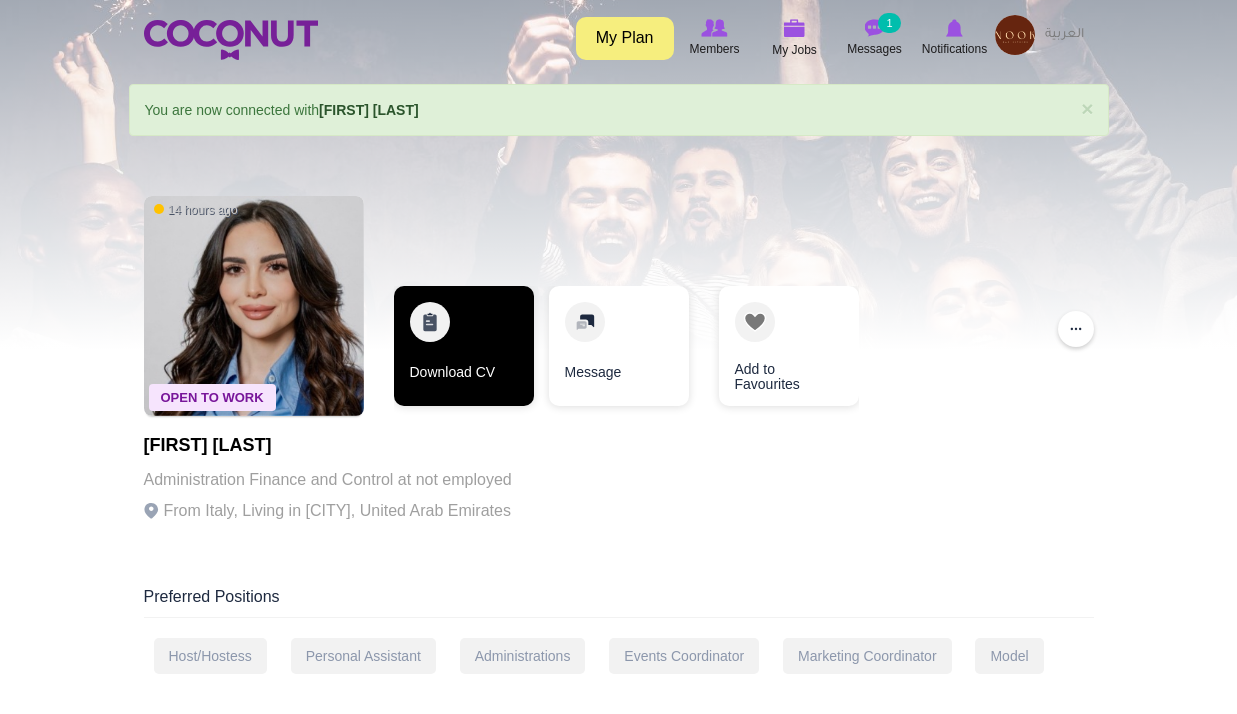 click on "Download CV" at bounding box center (464, 346) 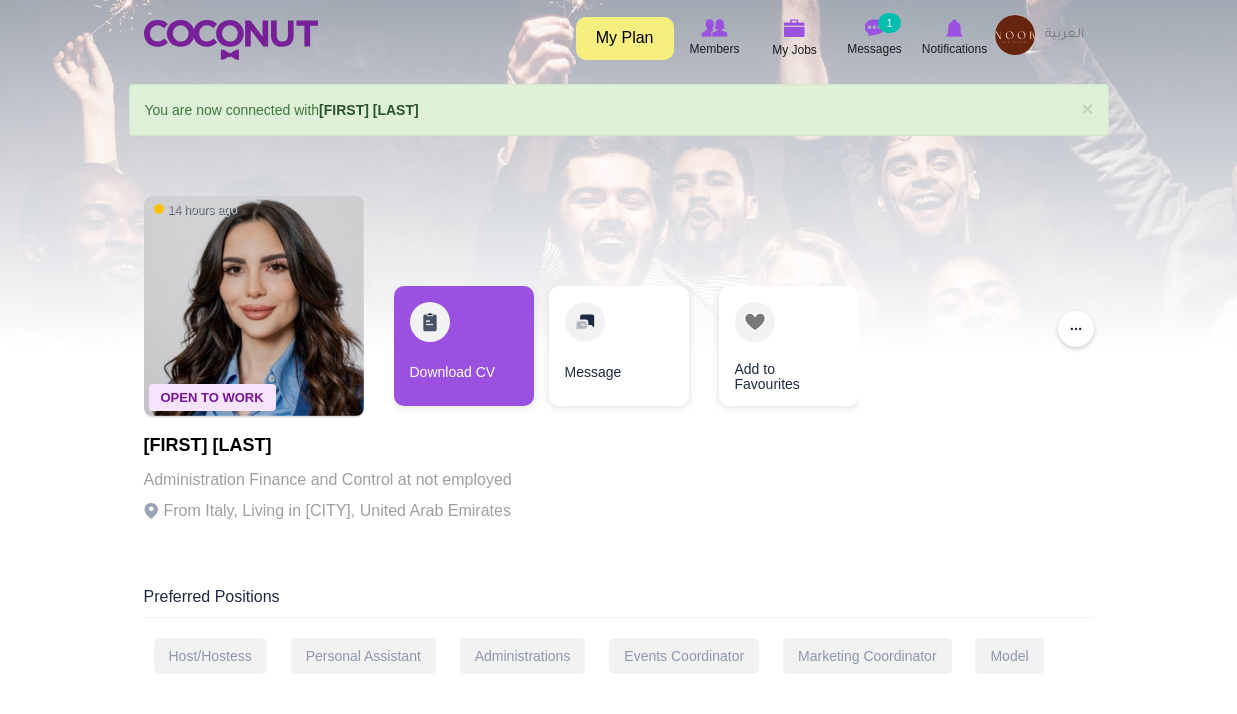 scroll, scrollTop: 0, scrollLeft: 0, axis: both 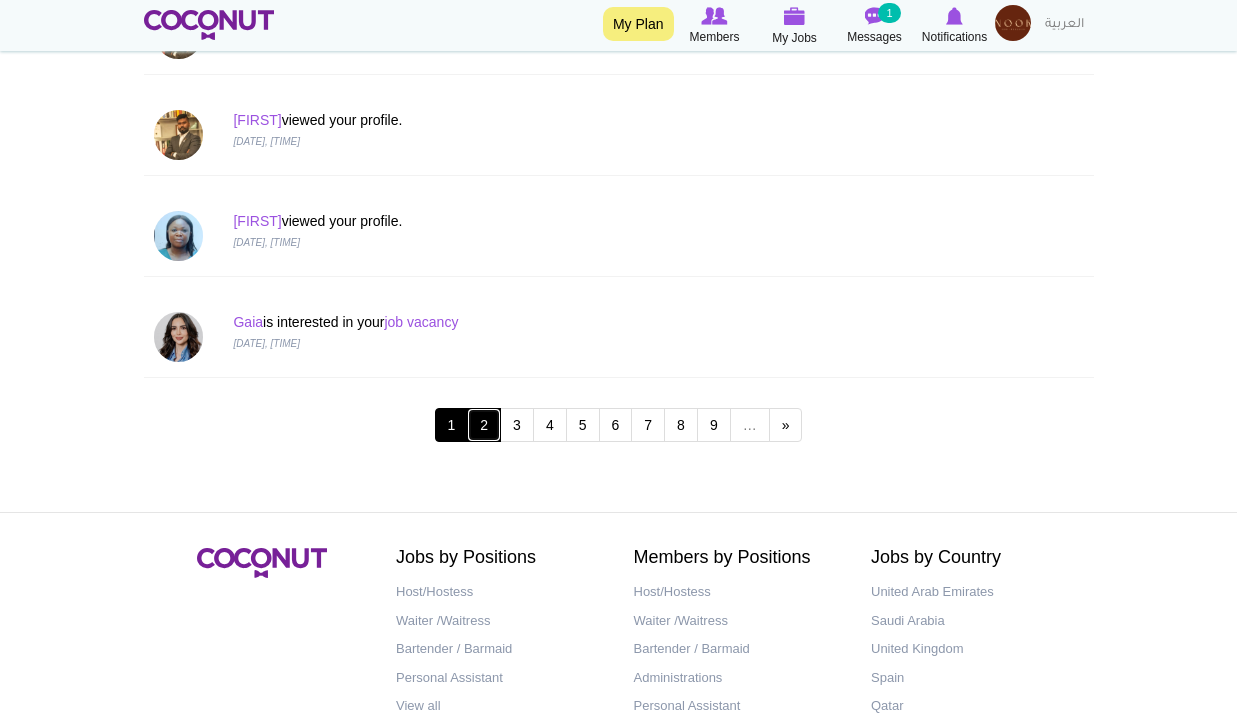 click on "2" at bounding box center [484, 425] 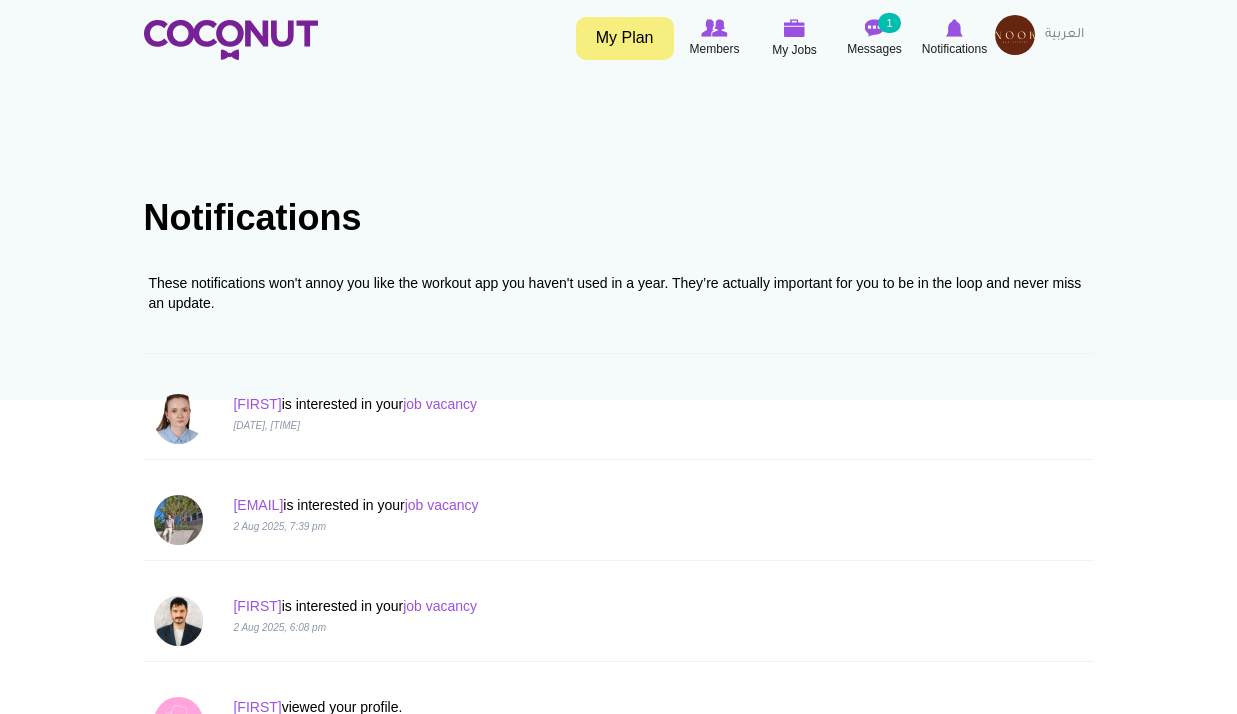 scroll, scrollTop: 0, scrollLeft: 0, axis: both 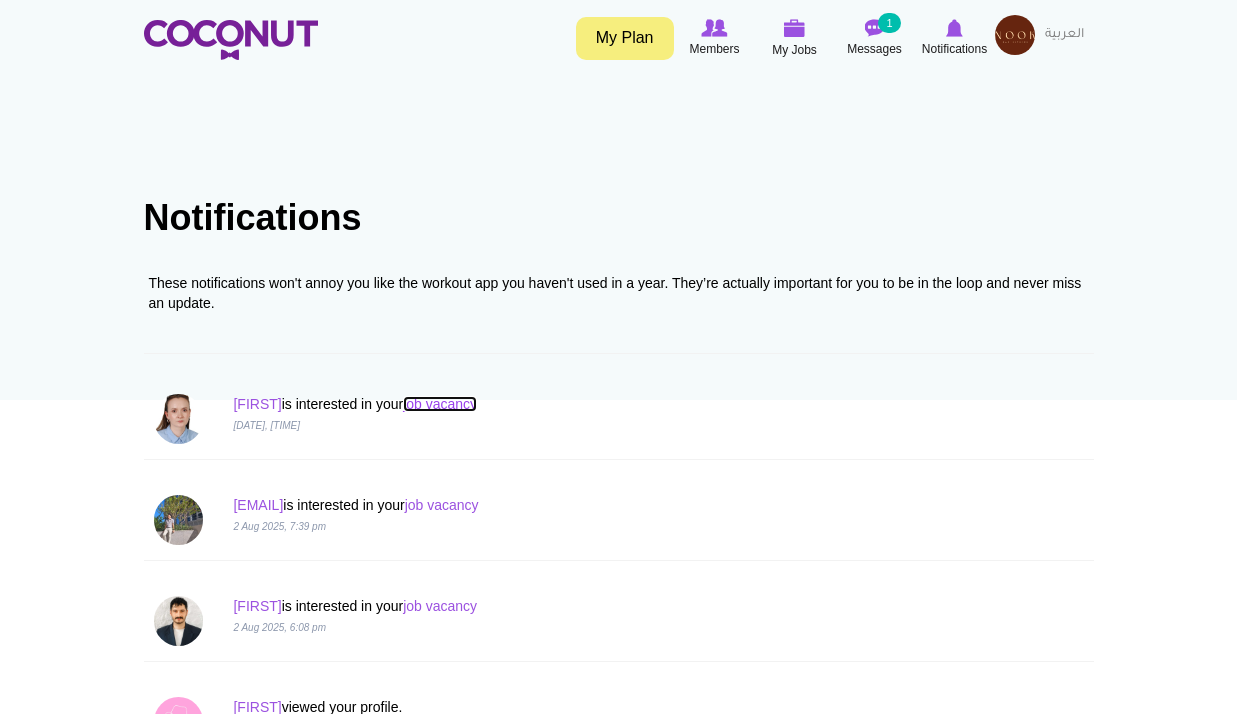 click on "job vacancy" at bounding box center (440, 404) 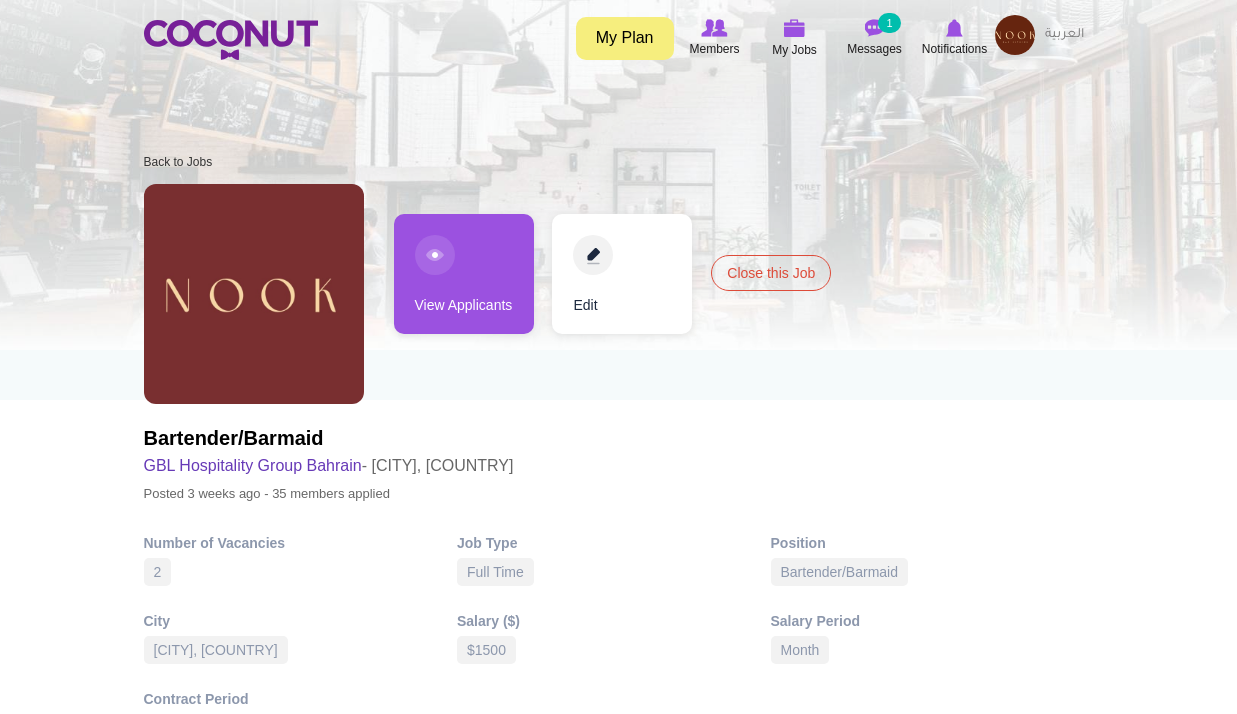 scroll, scrollTop: 0, scrollLeft: 0, axis: both 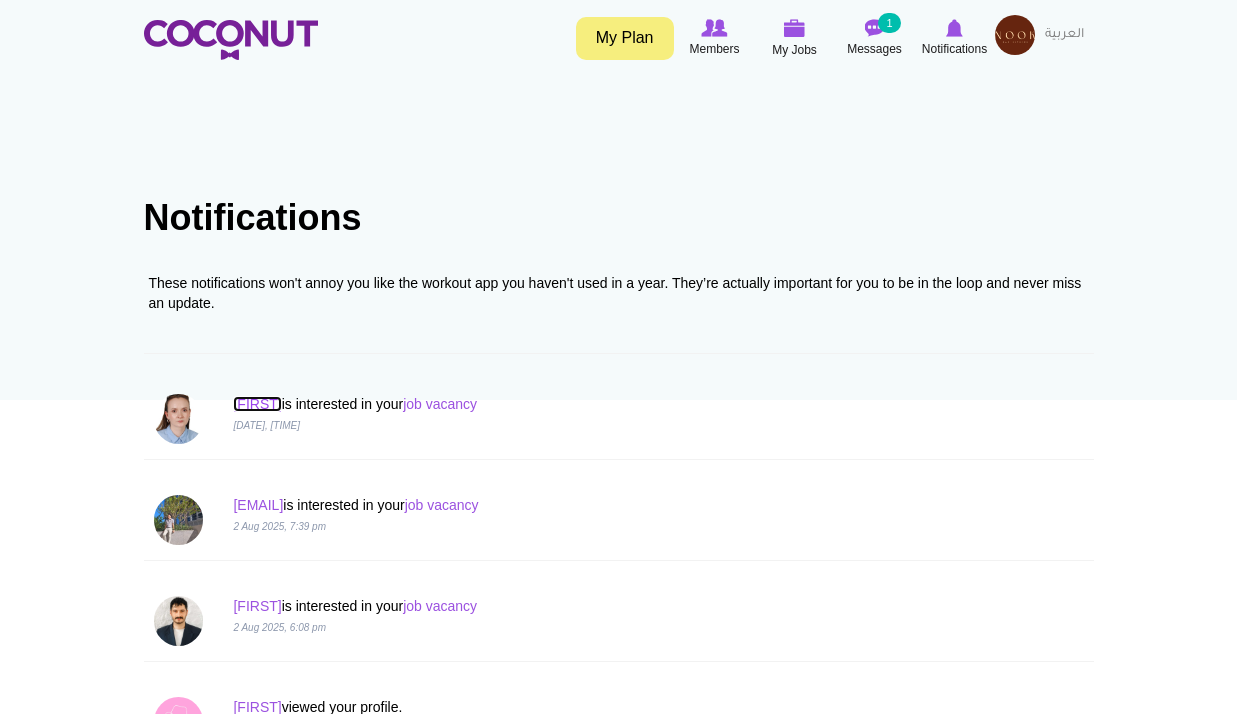 click on "Marija" at bounding box center (257, 404) 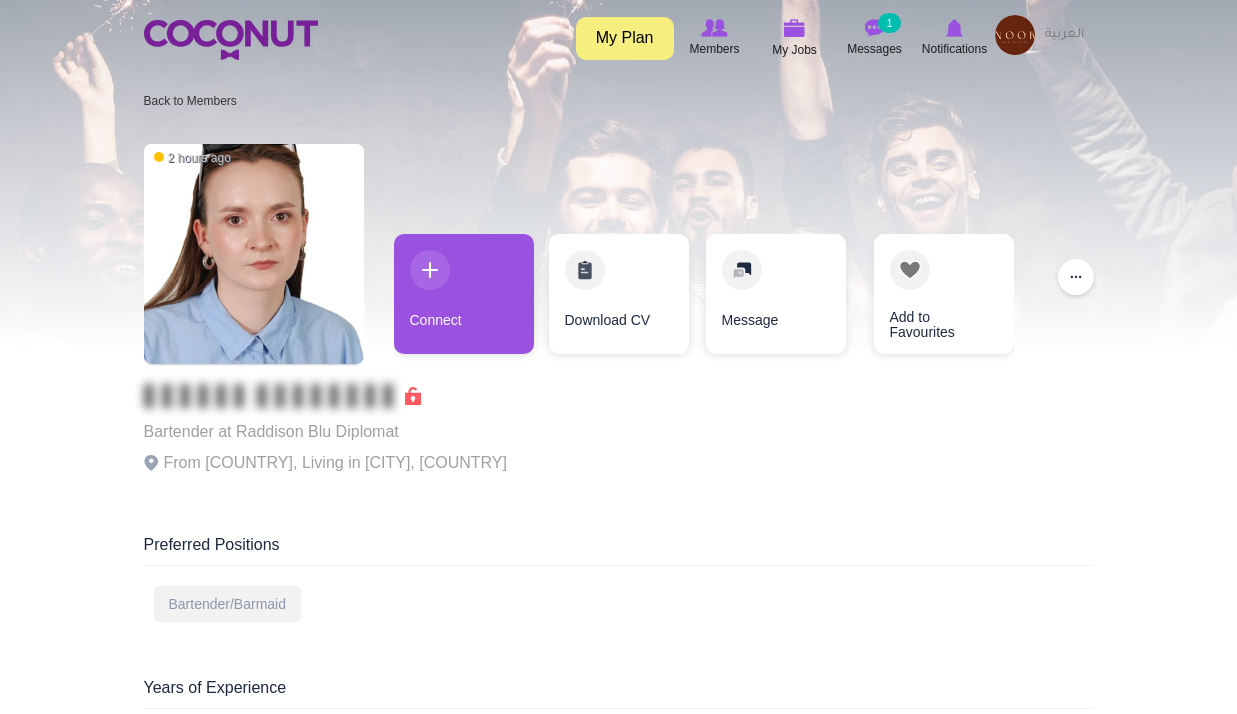 scroll, scrollTop: 0, scrollLeft: 0, axis: both 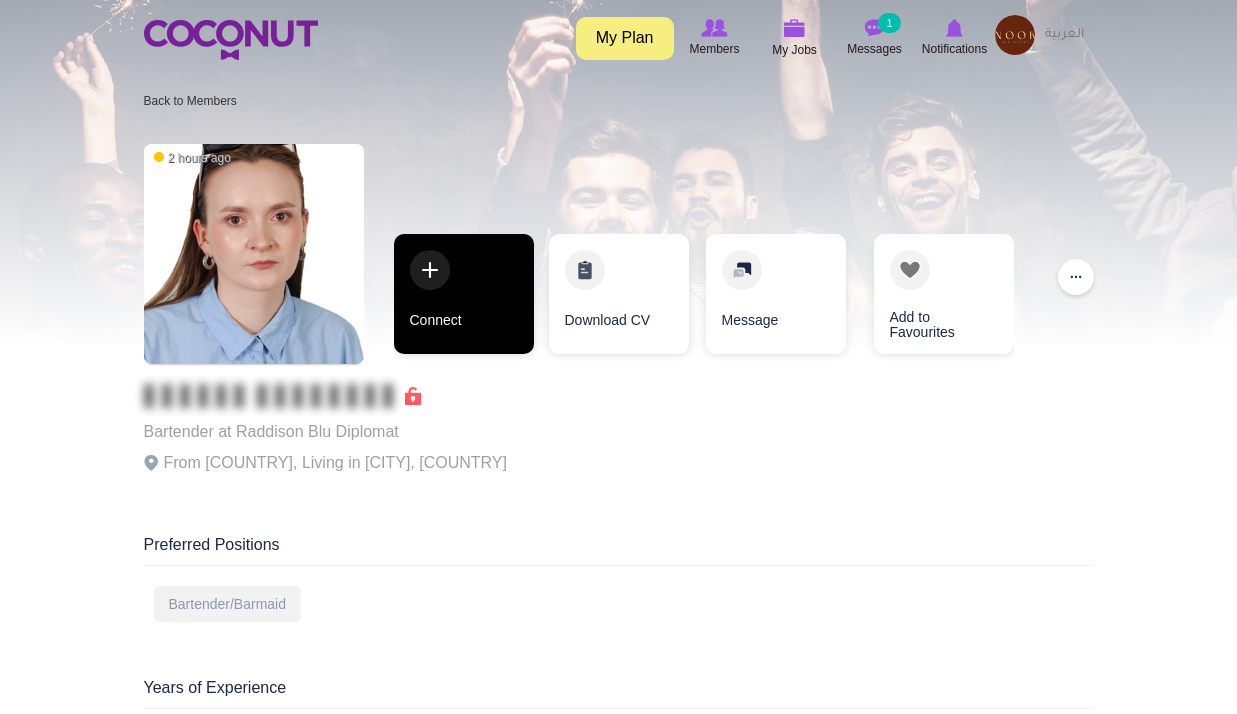 click on "Connect" at bounding box center [464, 294] 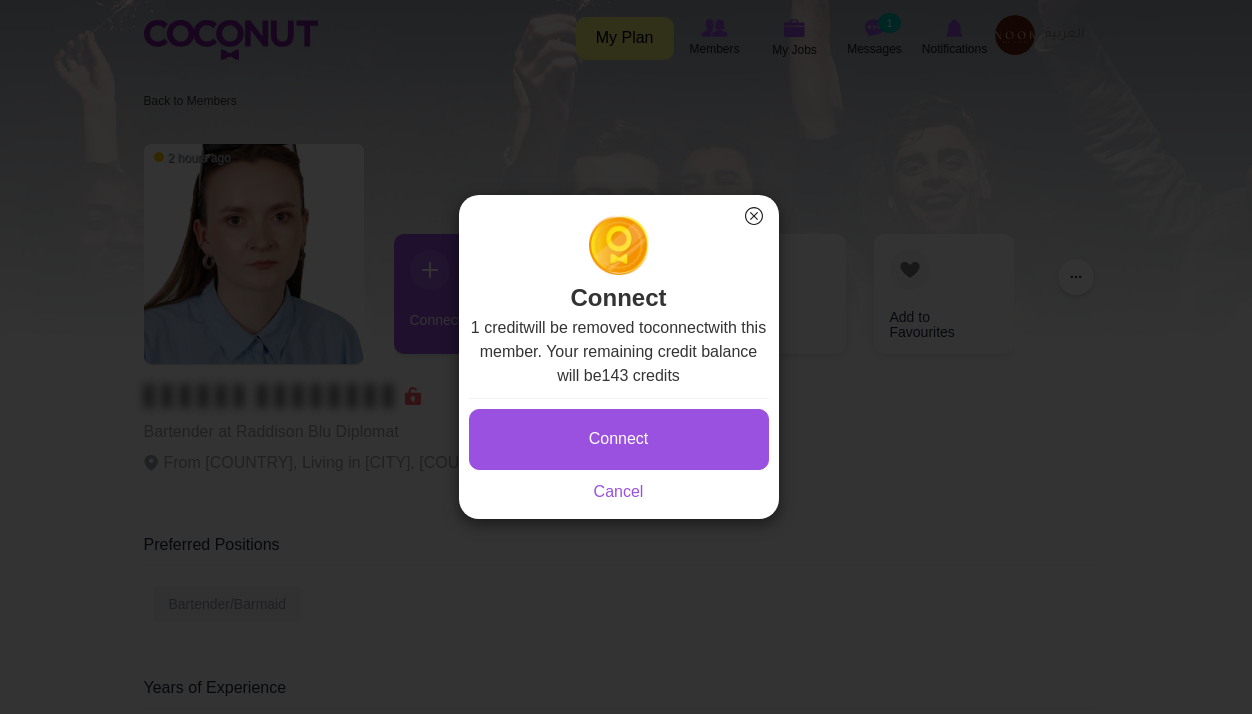 click on "Connect Saving...
Cancel" at bounding box center [619, 451] 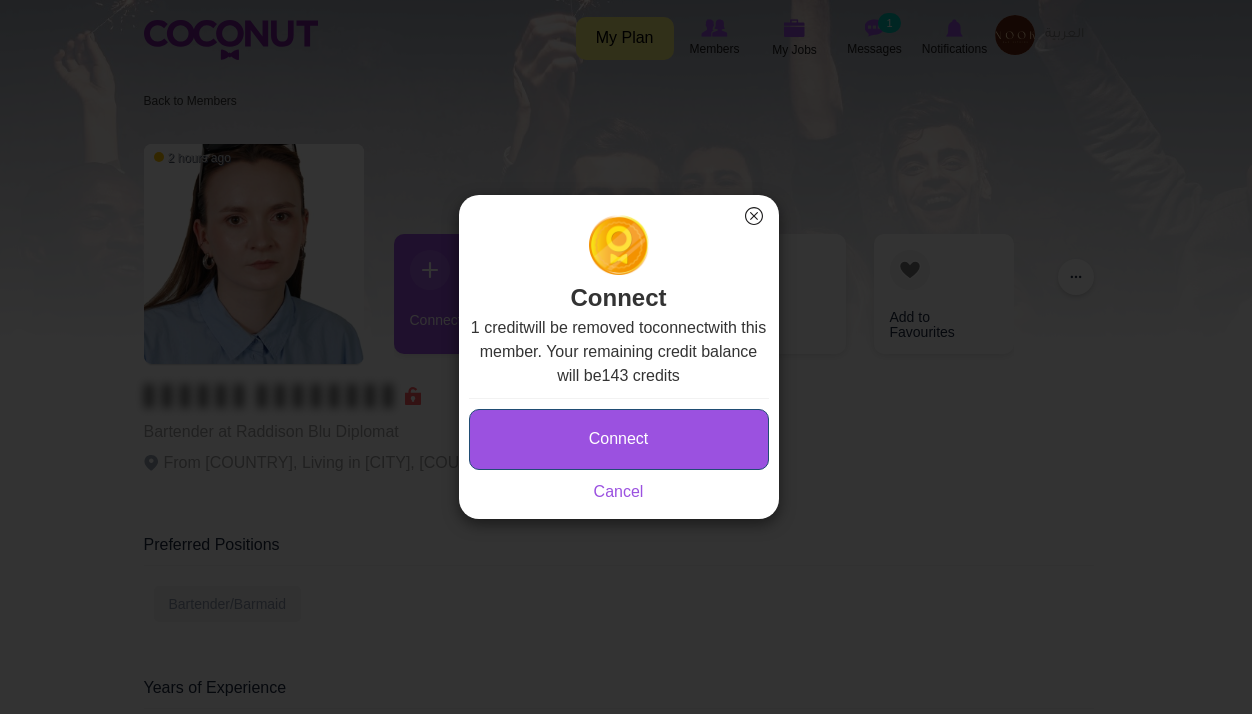 click on "Connect" at bounding box center [619, 439] 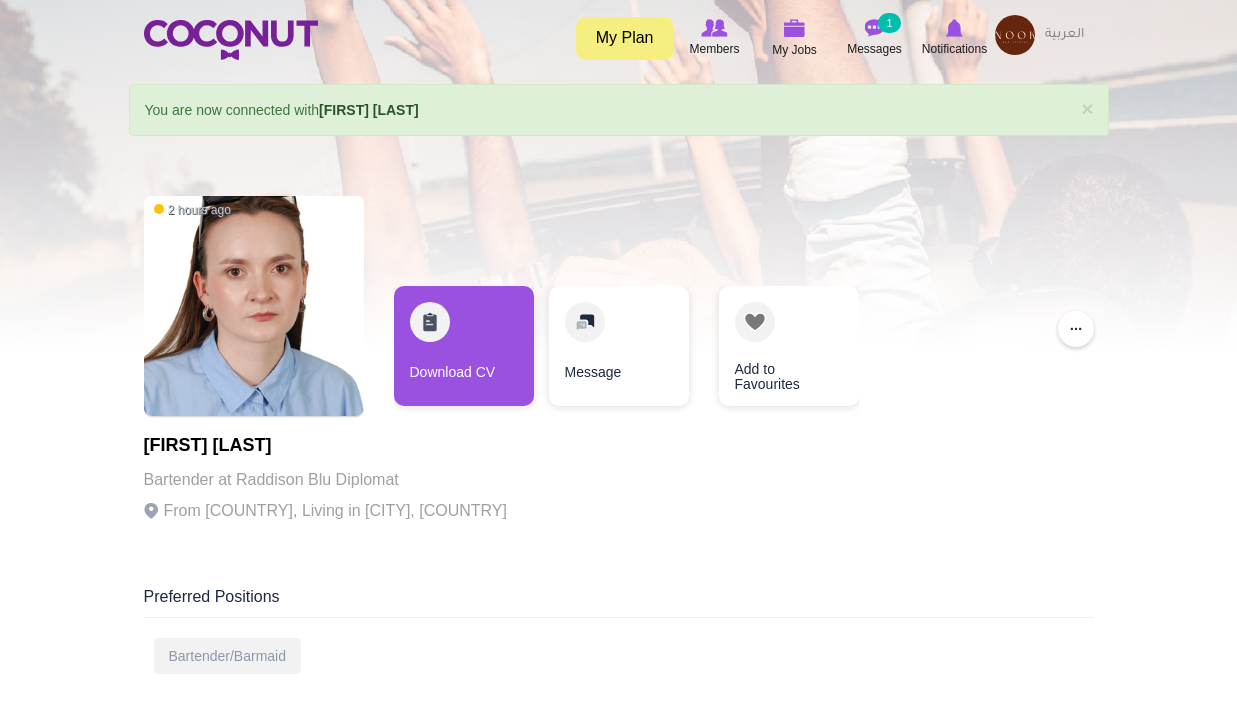scroll, scrollTop: 0, scrollLeft: 0, axis: both 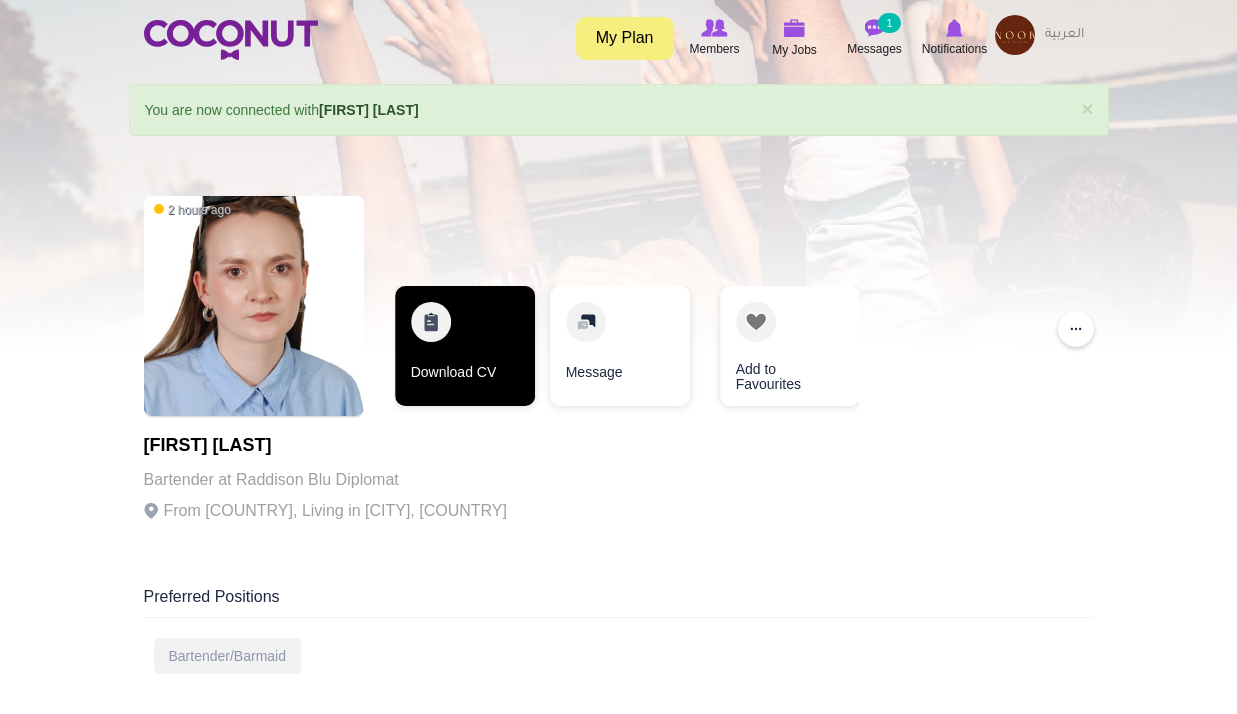 click on "Download CV" at bounding box center [465, 346] 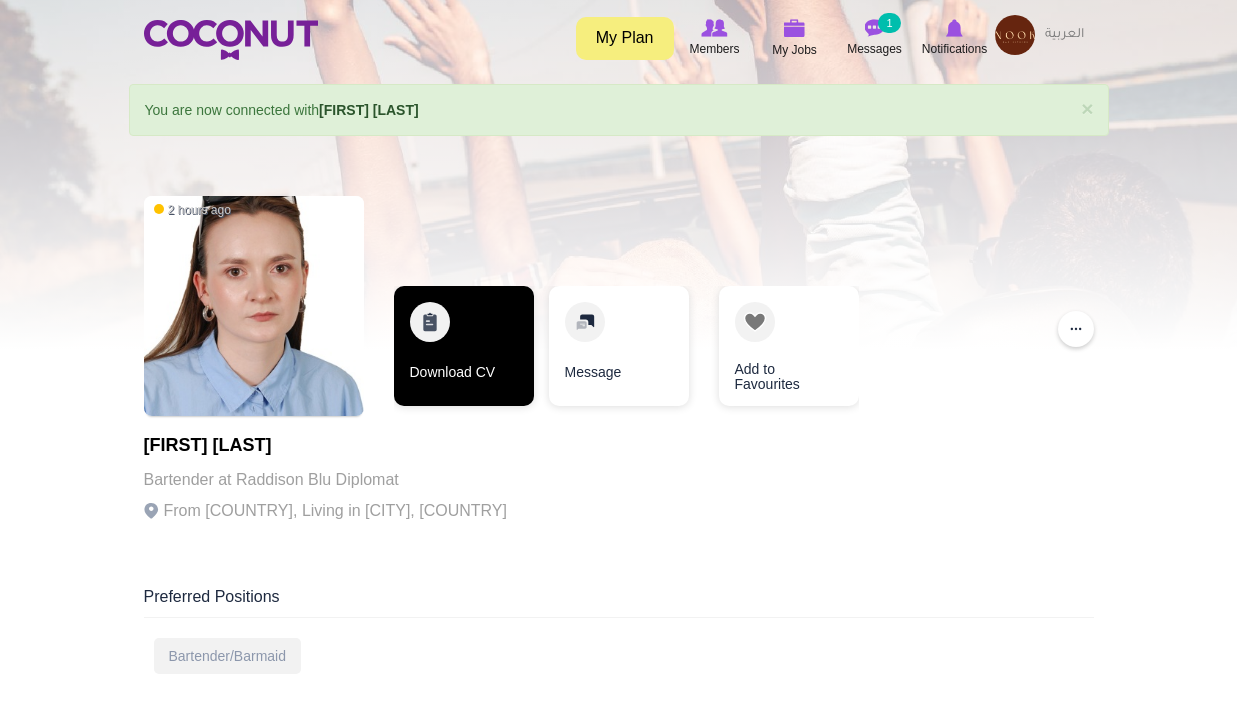 click on "Download CV" at bounding box center [464, 346] 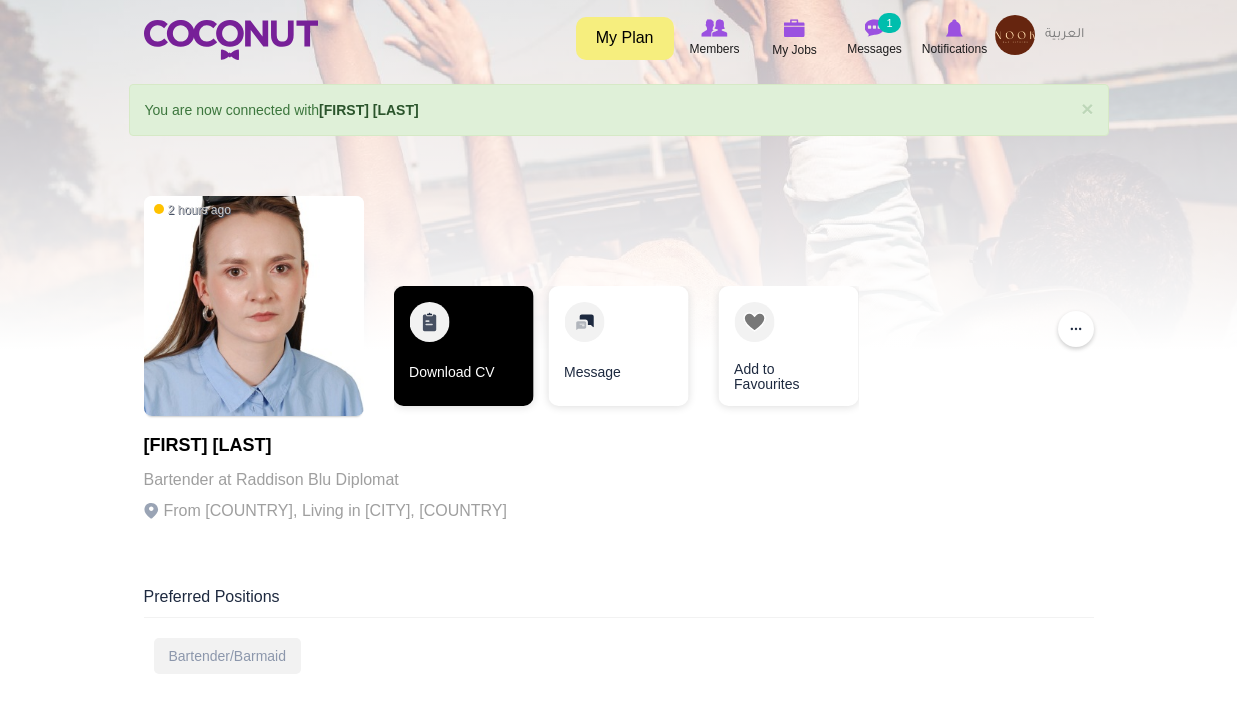 click on "Download CV" at bounding box center [463, 346] 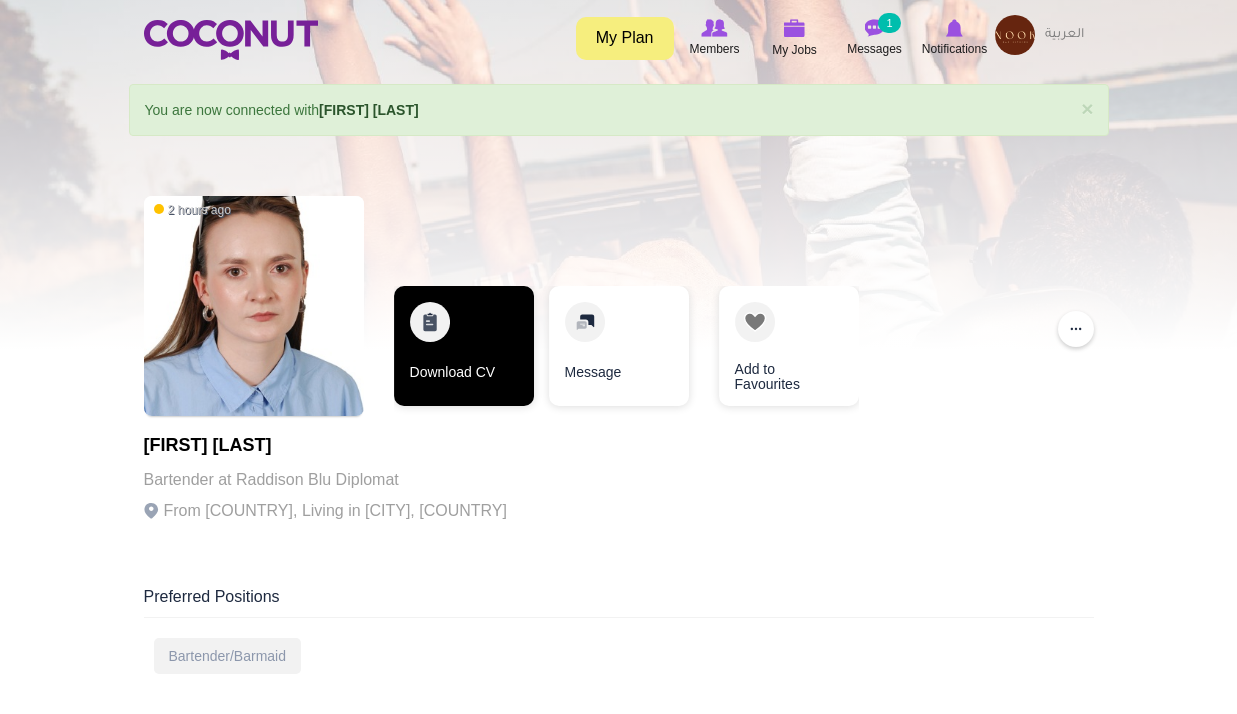 click on "Download CV" at bounding box center [464, 351] 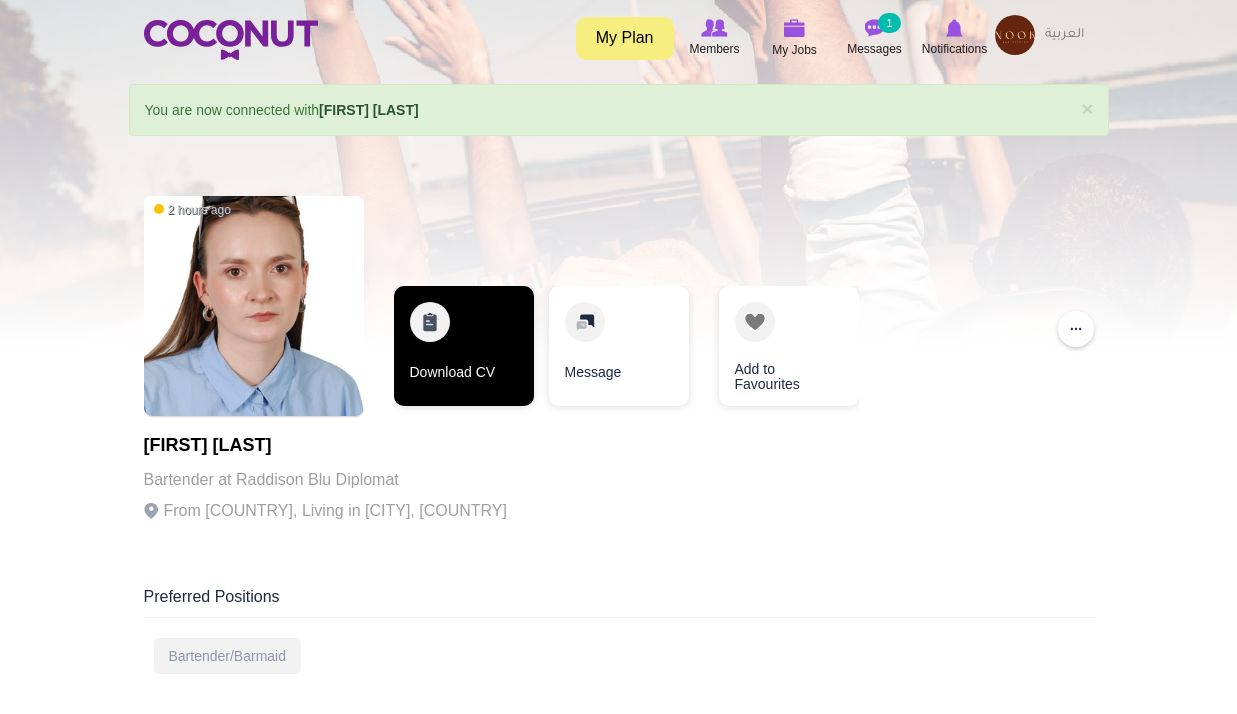 click on "Download CV" at bounding box center [464, 346] 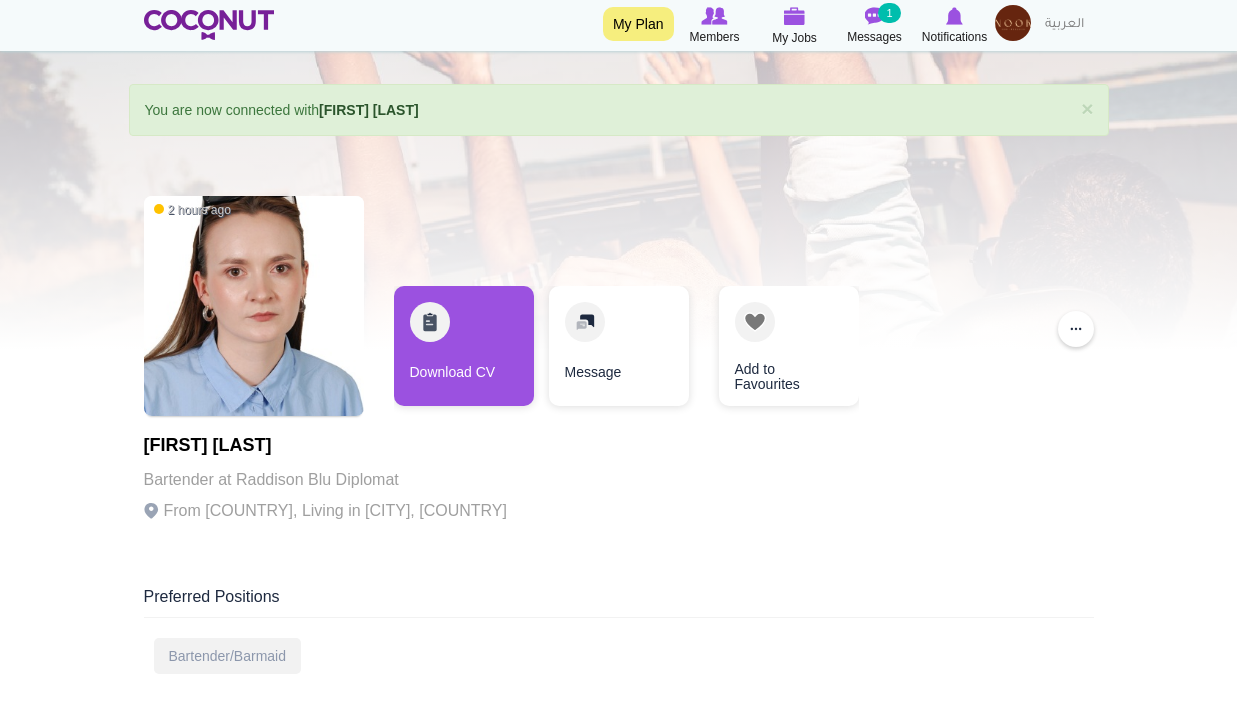 scroll, scrollTop: 0, scrollLeft: 0, axis: both 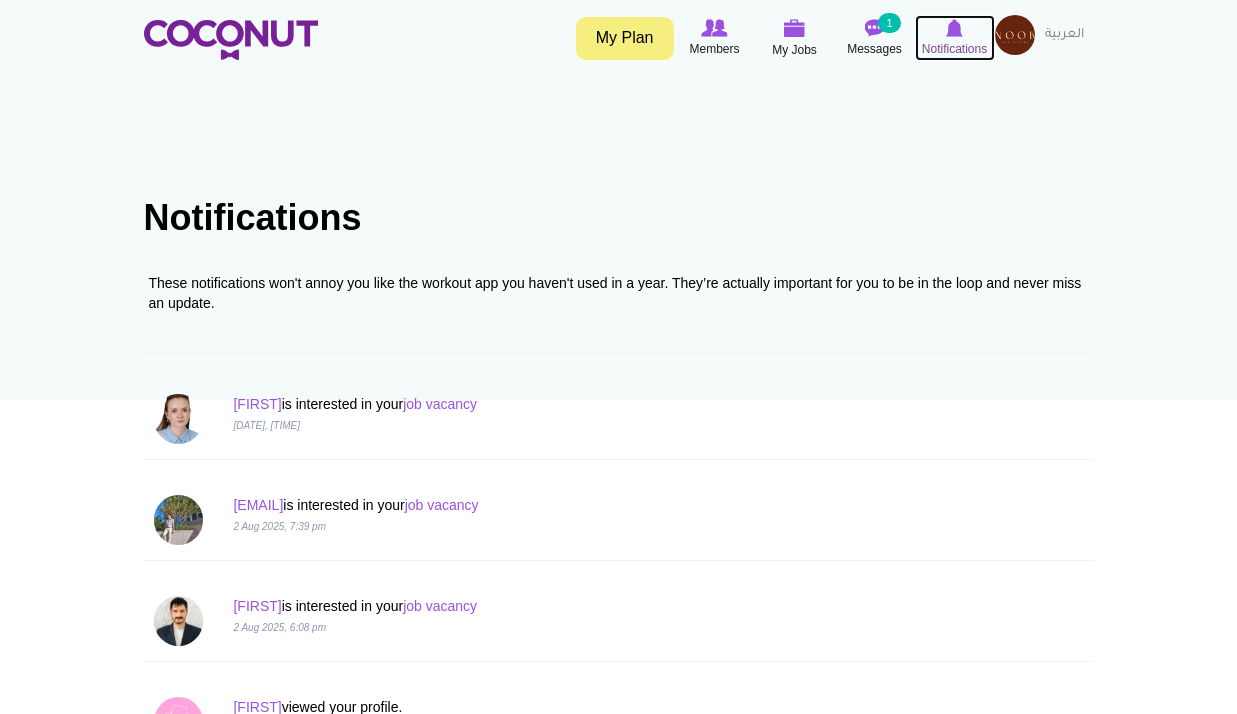click at bounding box center (954, 28) 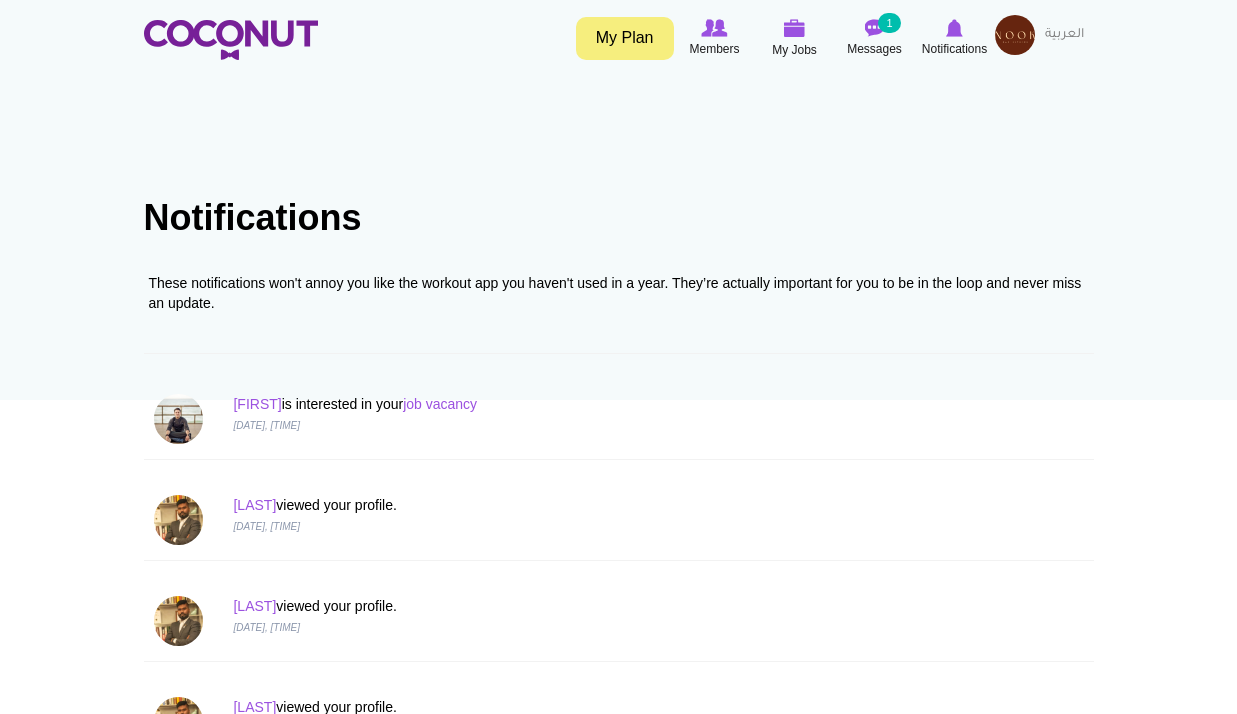 scroll, scrollTop: 0, scrollLeft: 0, axis: both 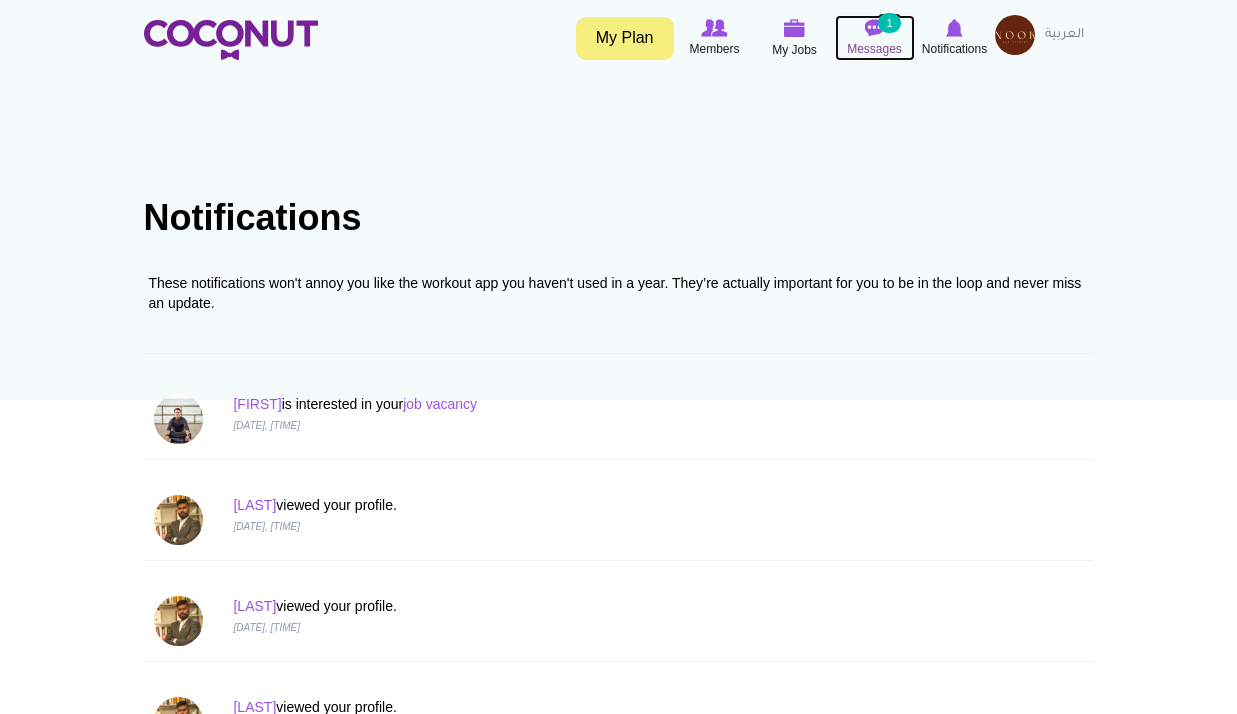 click on "Messages" at bounding box center [874, 49] 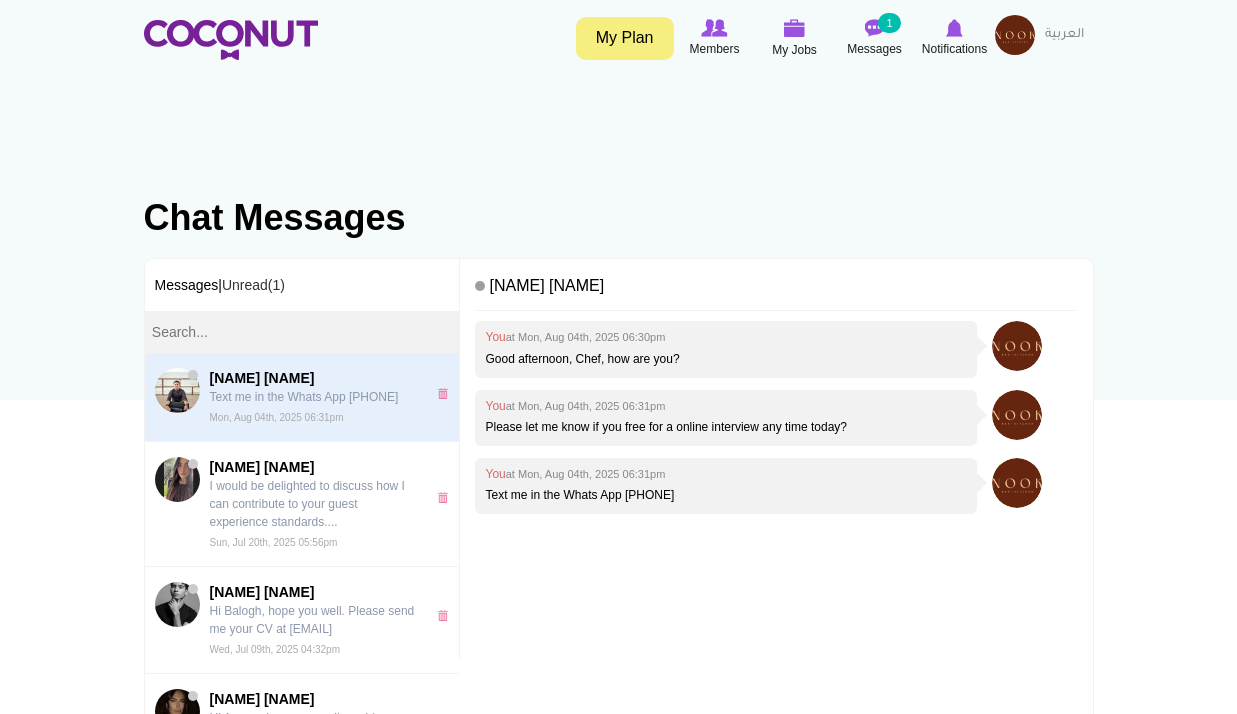 scroll, scrollTop: 0, scrollLeft: 0, axis: both 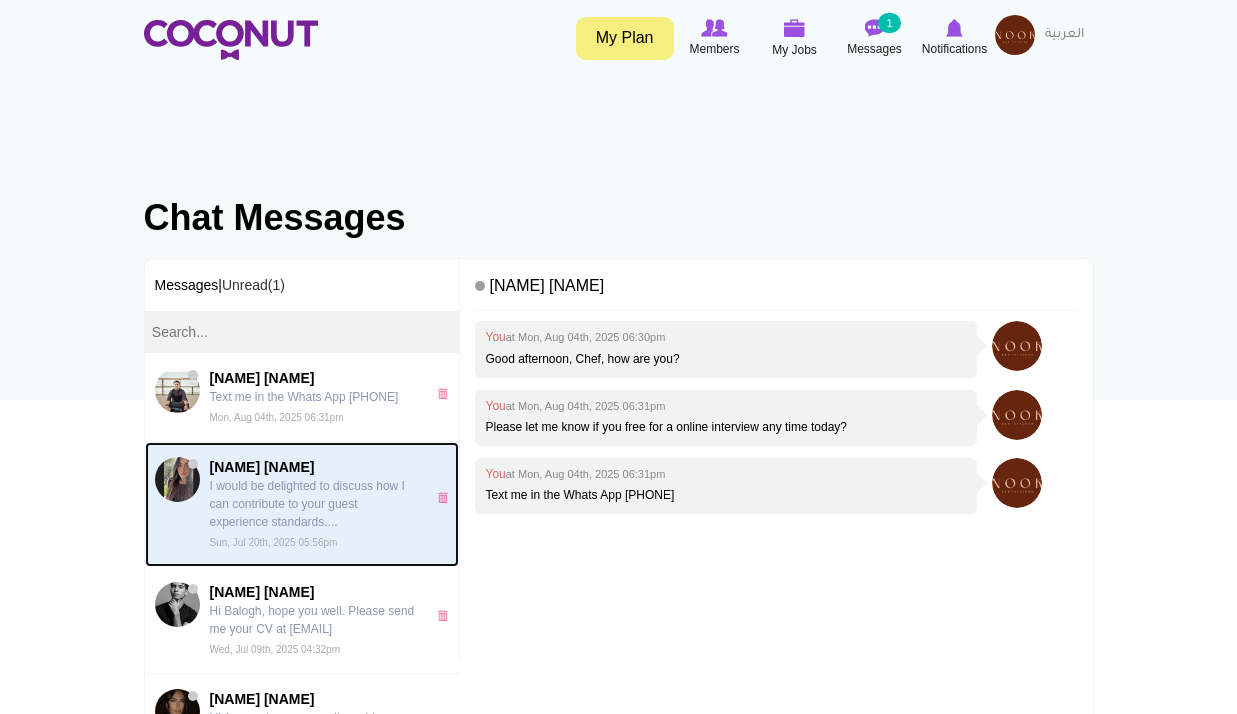 click on "I would be delighted to discuss how I can contribute to your guest experience standards...." at bounding box center (313, 504) 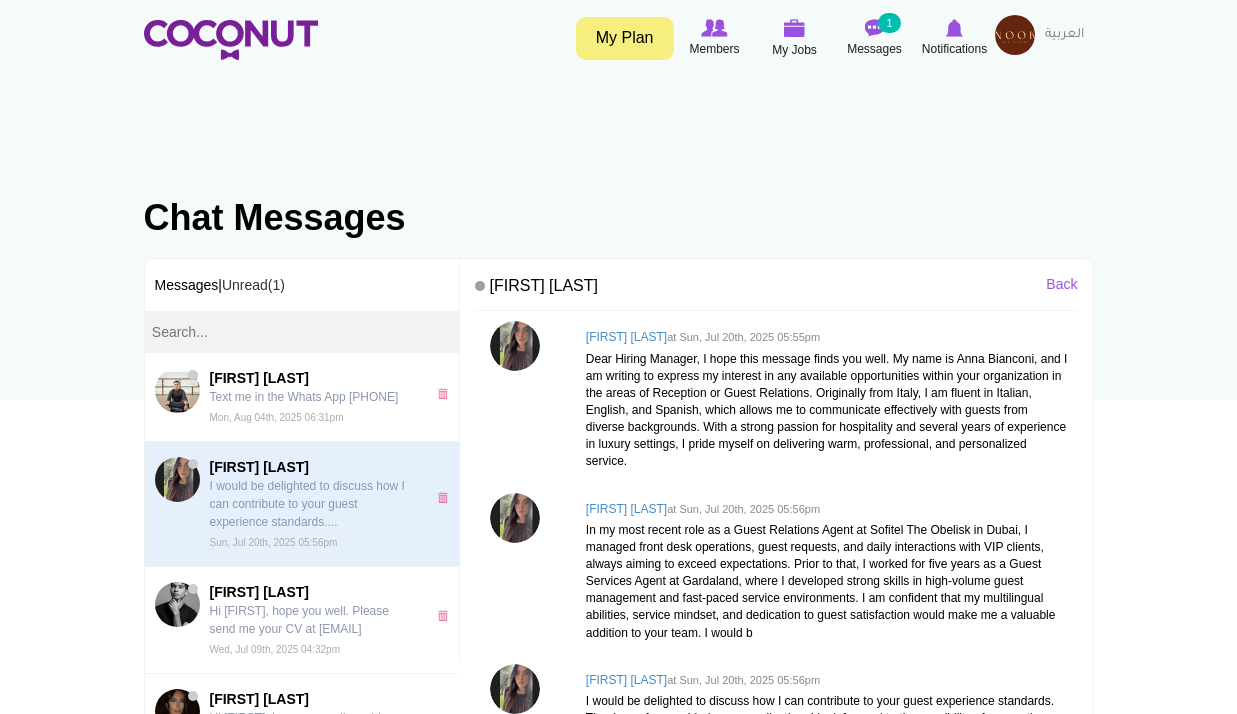 scroll, scrollTop: 0, scrollLeft: 0, axis: both 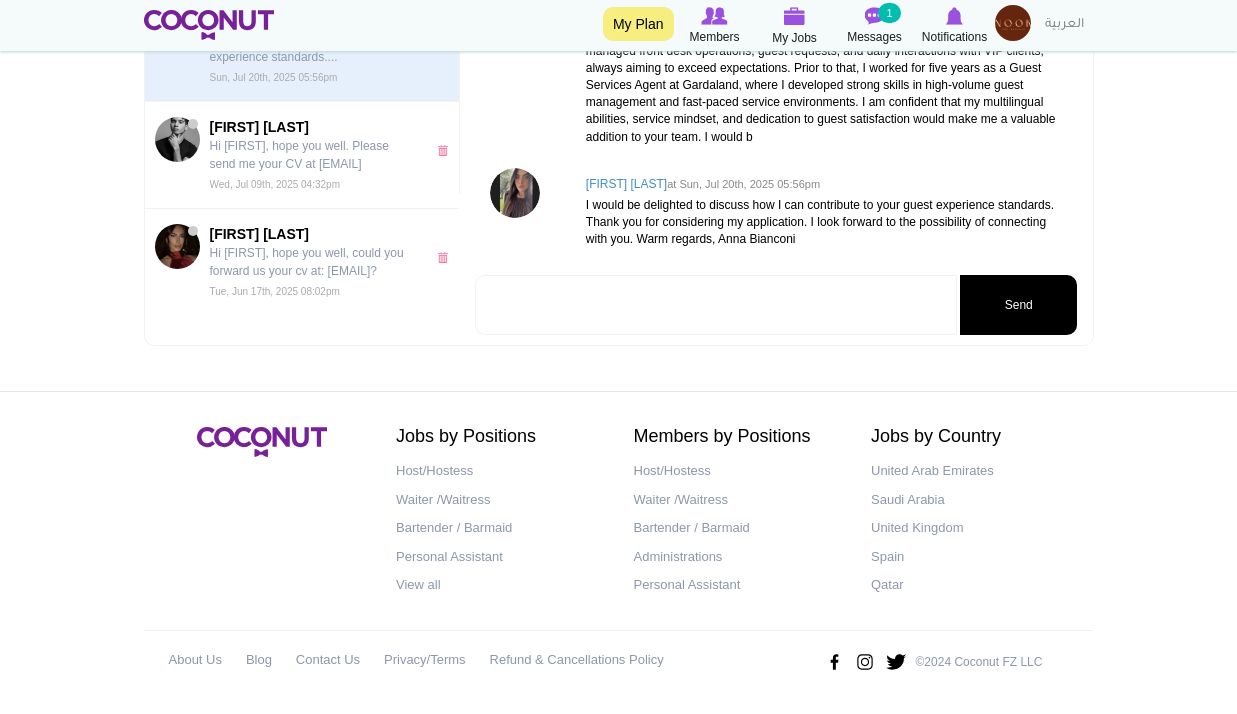 click at bounding box center [716, 305] 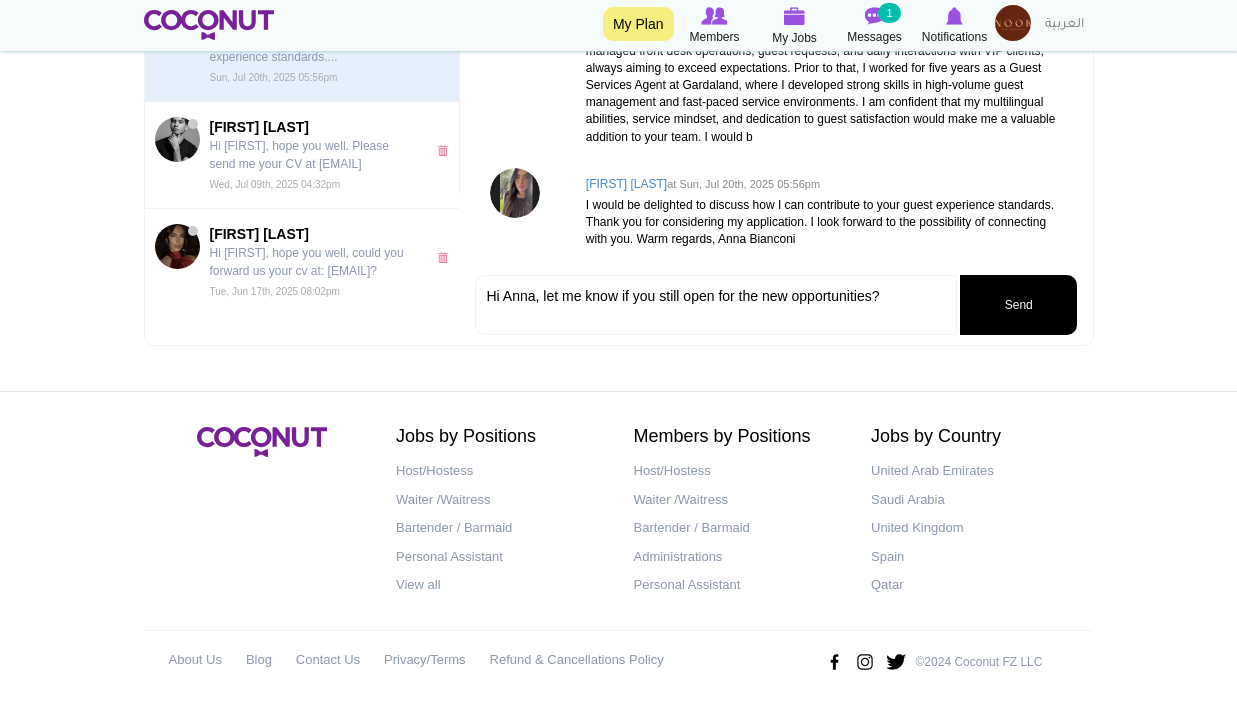 type on "Hi Anna, let me know if you still open for the new opportunities?" 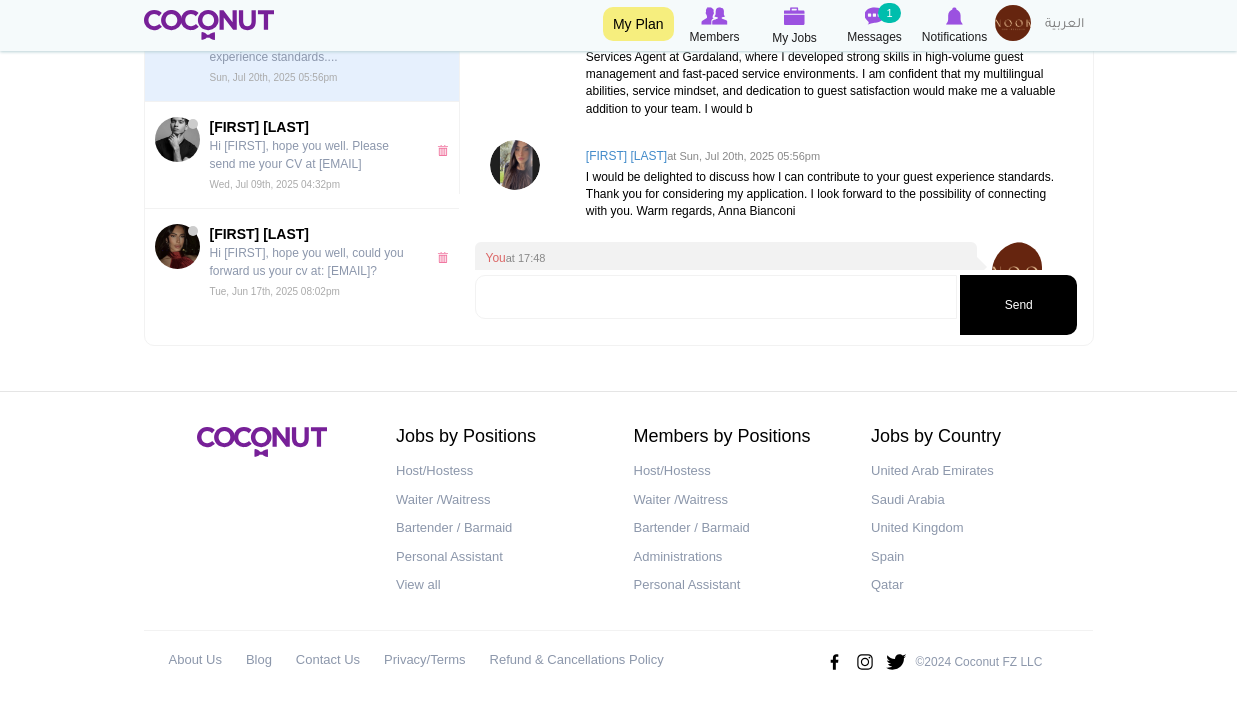 scroll, scrollTop: 0, scrollLeft: 0, axis: both 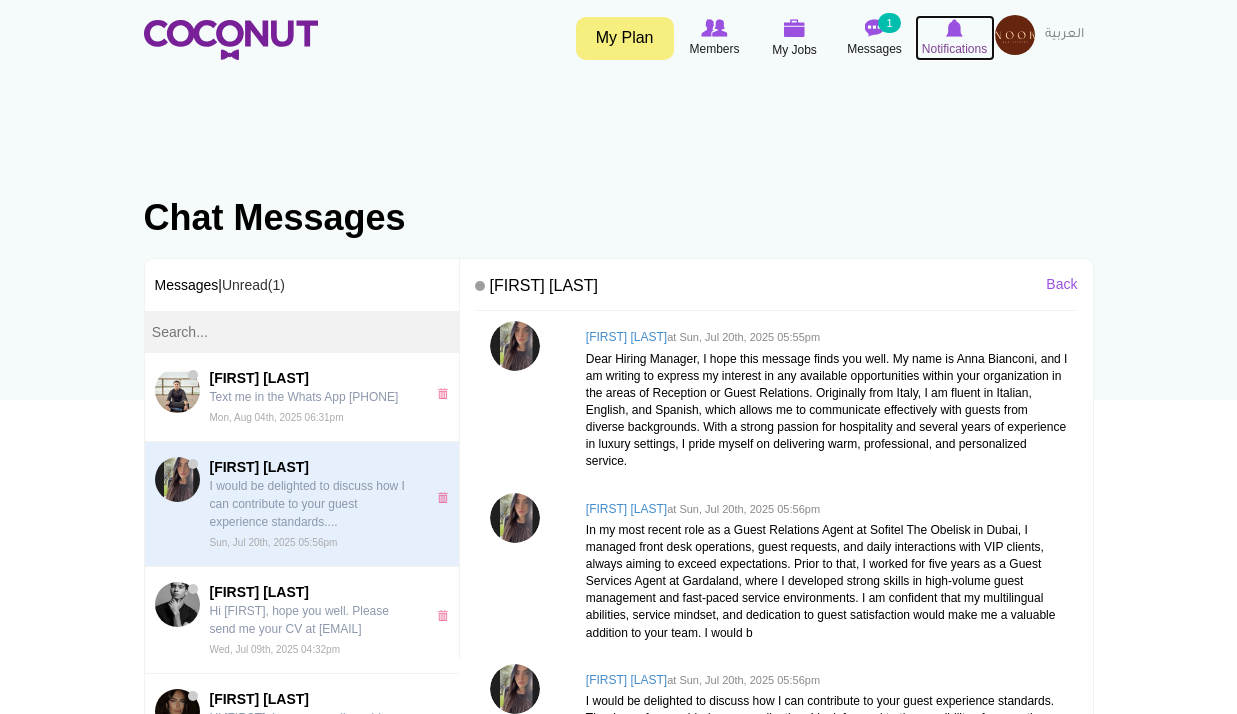 click on "Notifications" at bounding box center [954, 49] 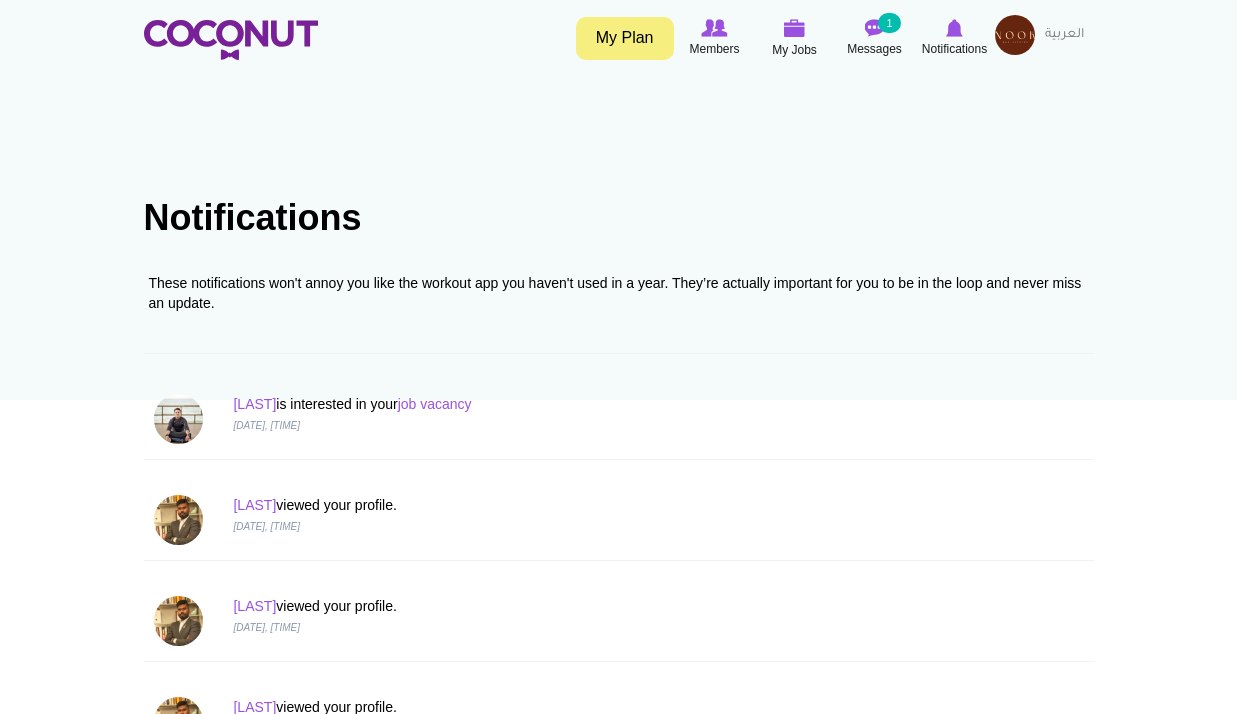 scroll, scrollTop: 0, scrollLeft: 0, axis: both 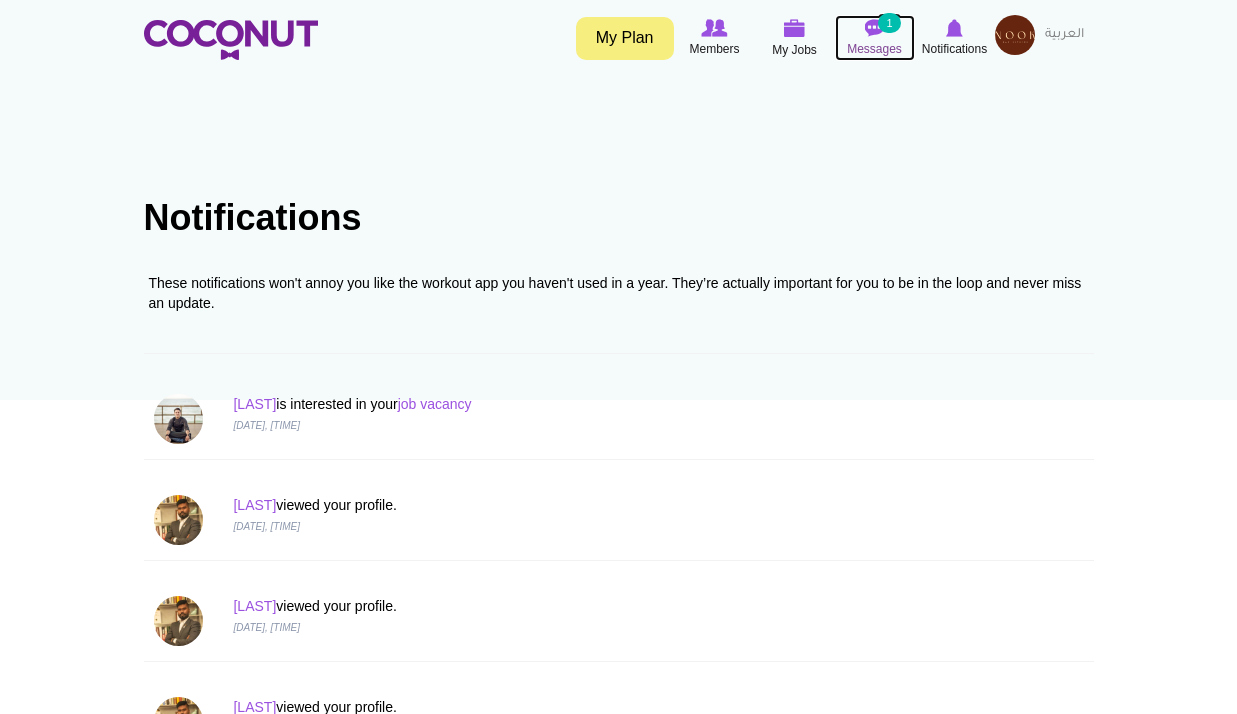 click at bounding box center (875, 28) 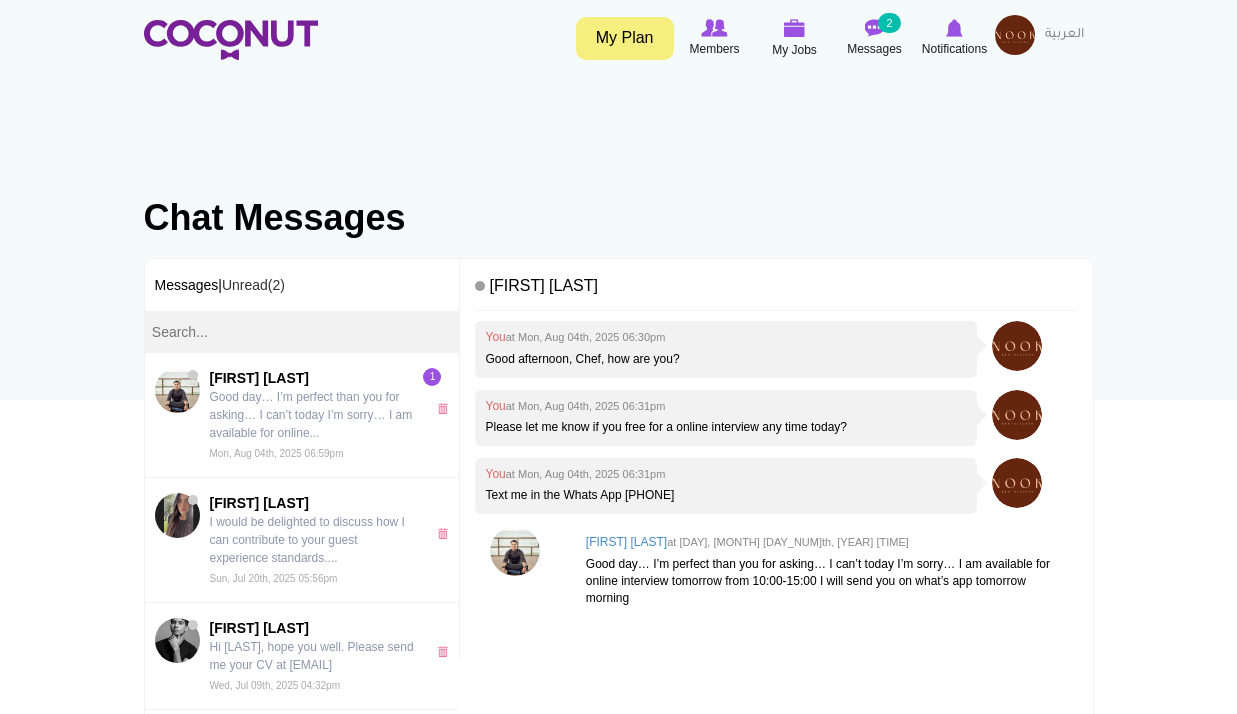 scroll, scrollTop: 0, scrollLeft: 0, axis: both 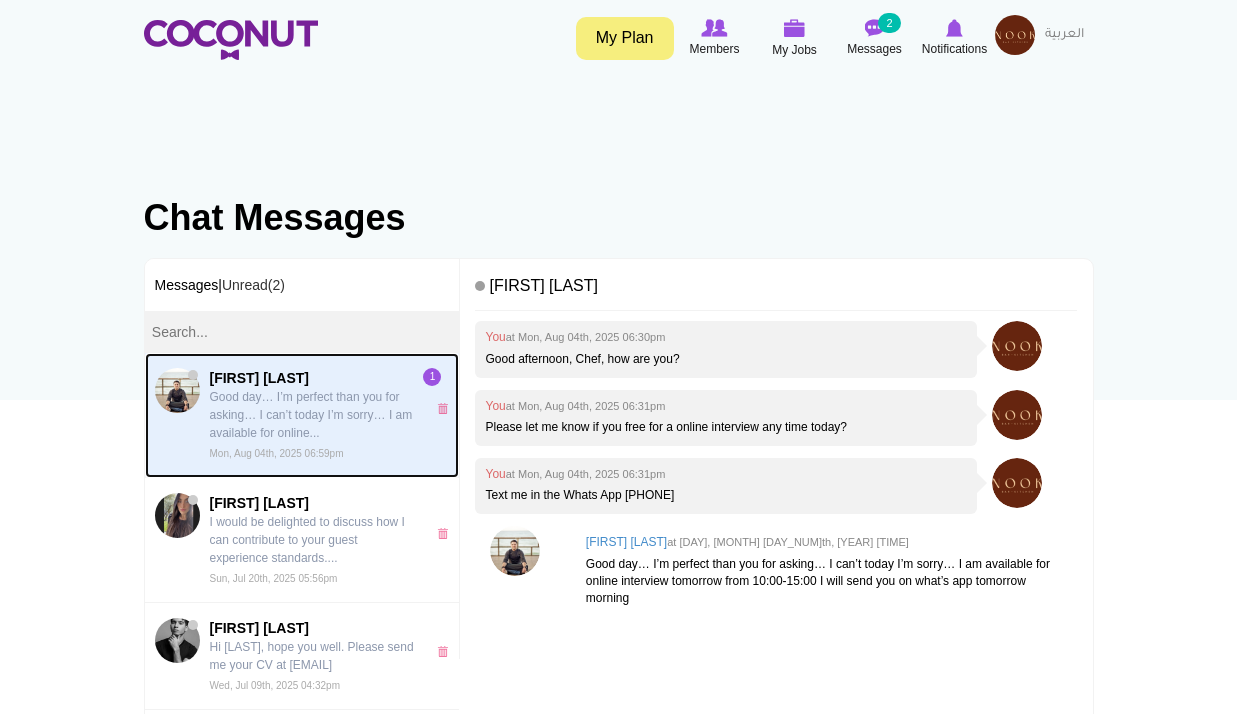 click on "[FIRST] [LAST]" at bounding box center (313, 378) 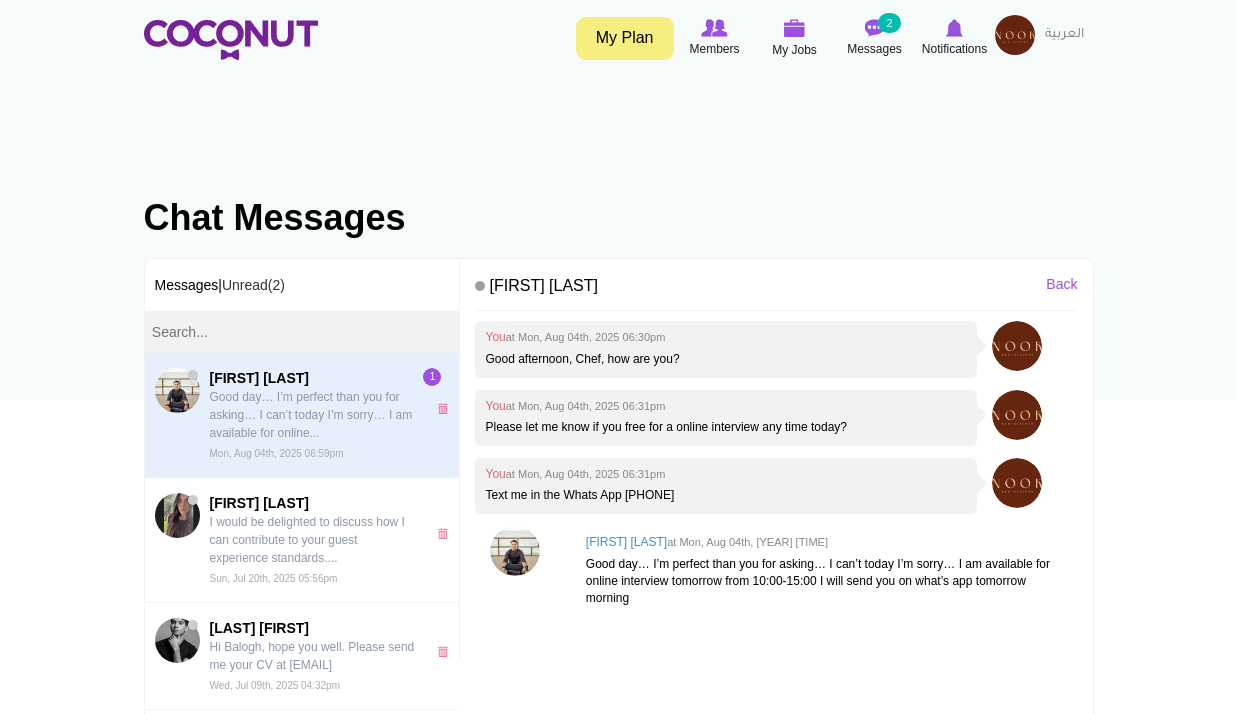 scroll, scrollTop: 0, scrollLeft: 0, axis: both 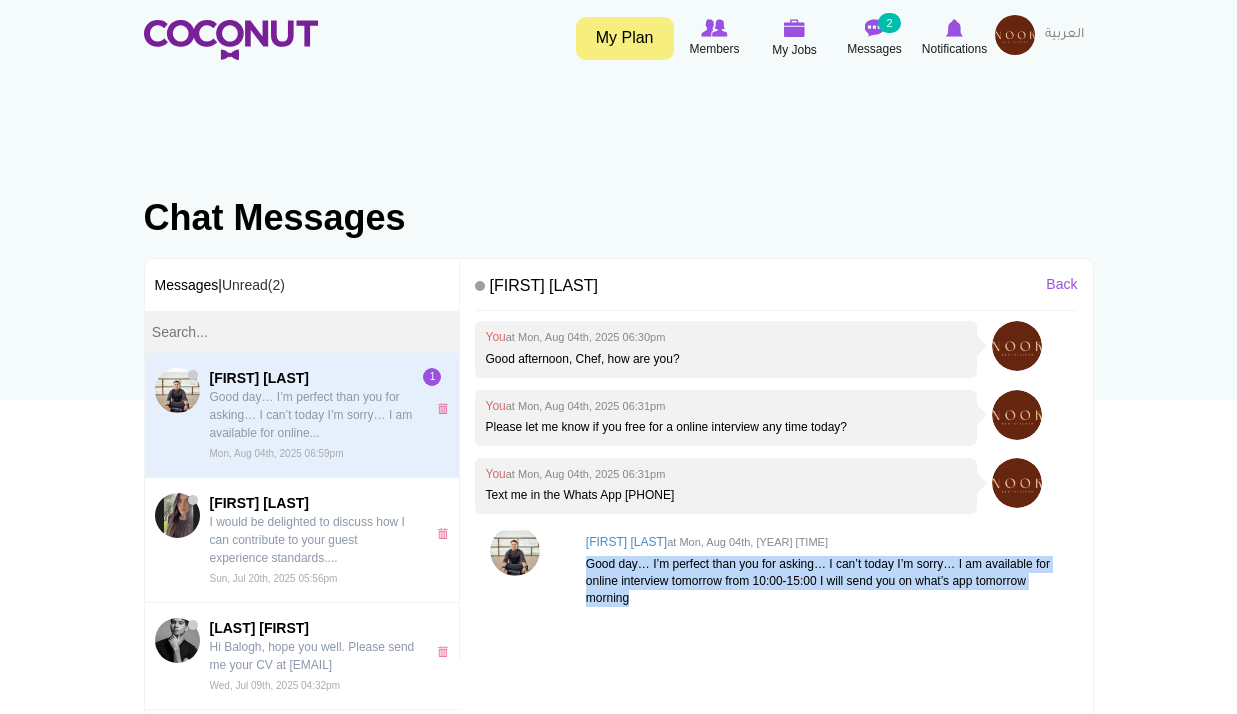 drag, startPoint x: 0, startPoint y: 0, endPoint x: 723, endPoint y: 588, distance: 931.919 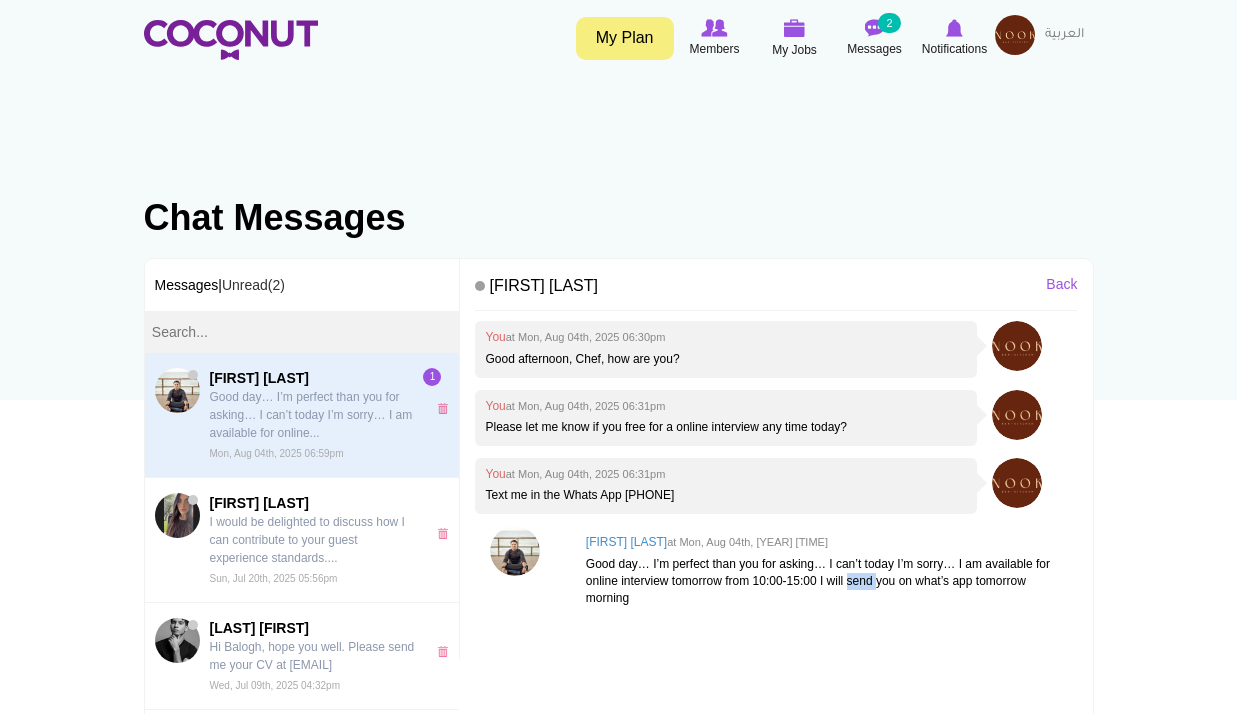 click on "Good day… I’m perfect than you for asking… I can’t today I’m sorry… I am available for online interview tomorrow from 10:00-15:00 I will send you on what’s app tomorrow morning" at bounding box center [827, 581] 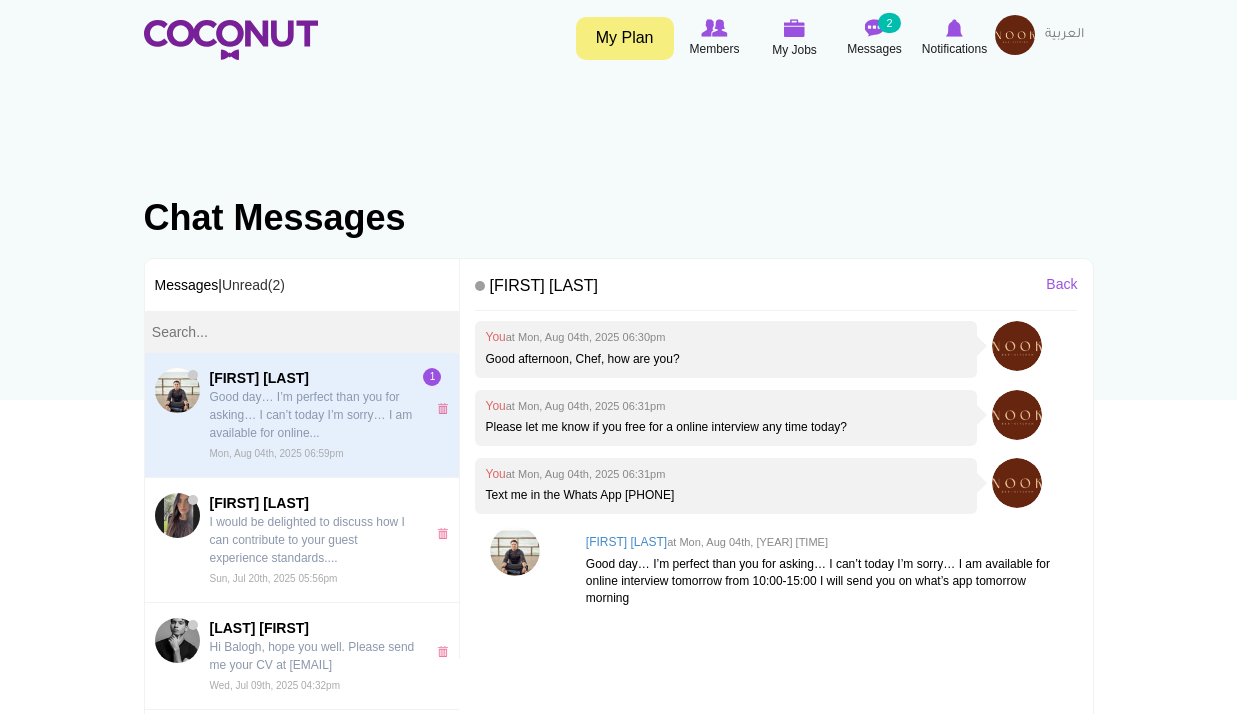 drag, startPoint x: 843, startPoint y: 586, endPoint x: 748, endPoint y: 598, distance: 95.7549 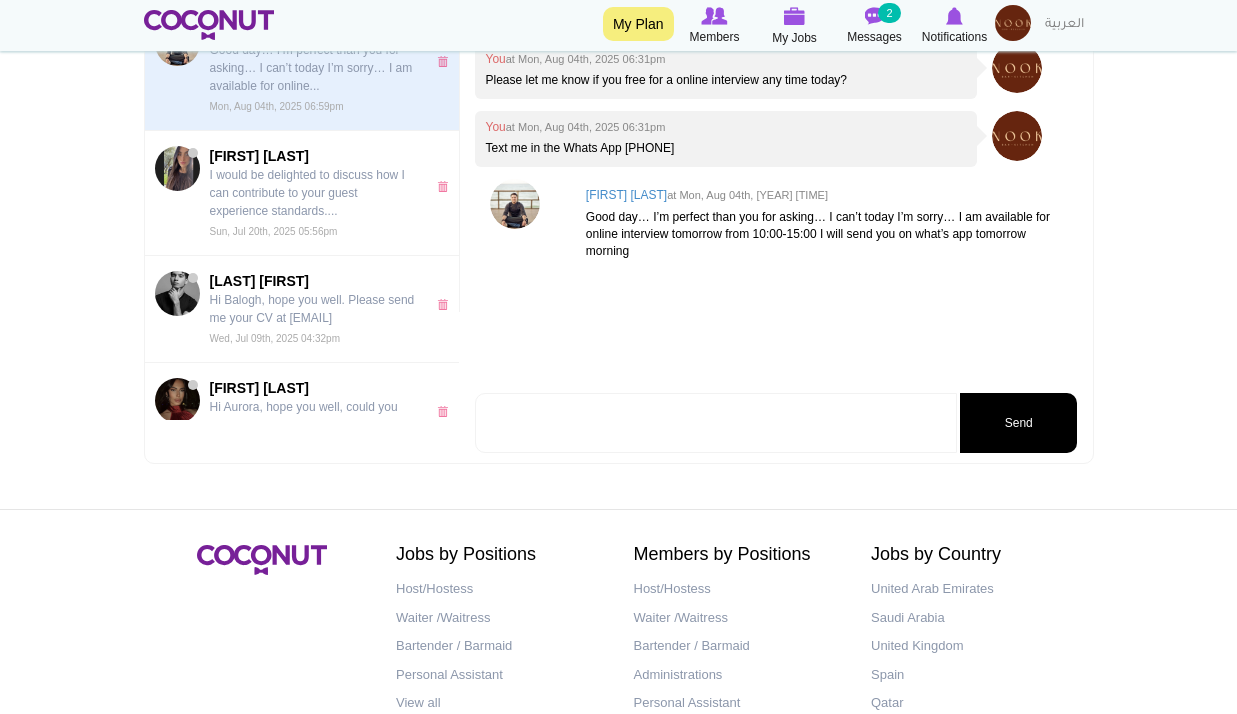 scroll, scrollTop: 465, scrollLeft: 0, axis: vertical 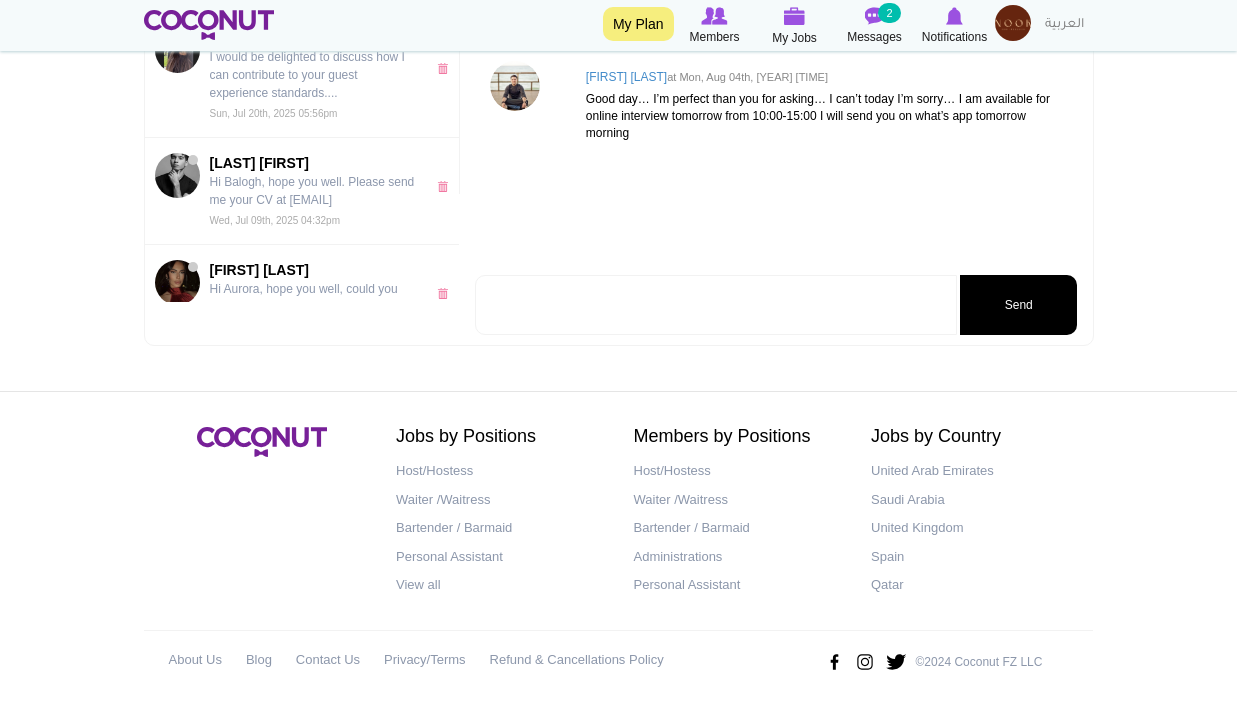 click at bounding box center (716, 305) 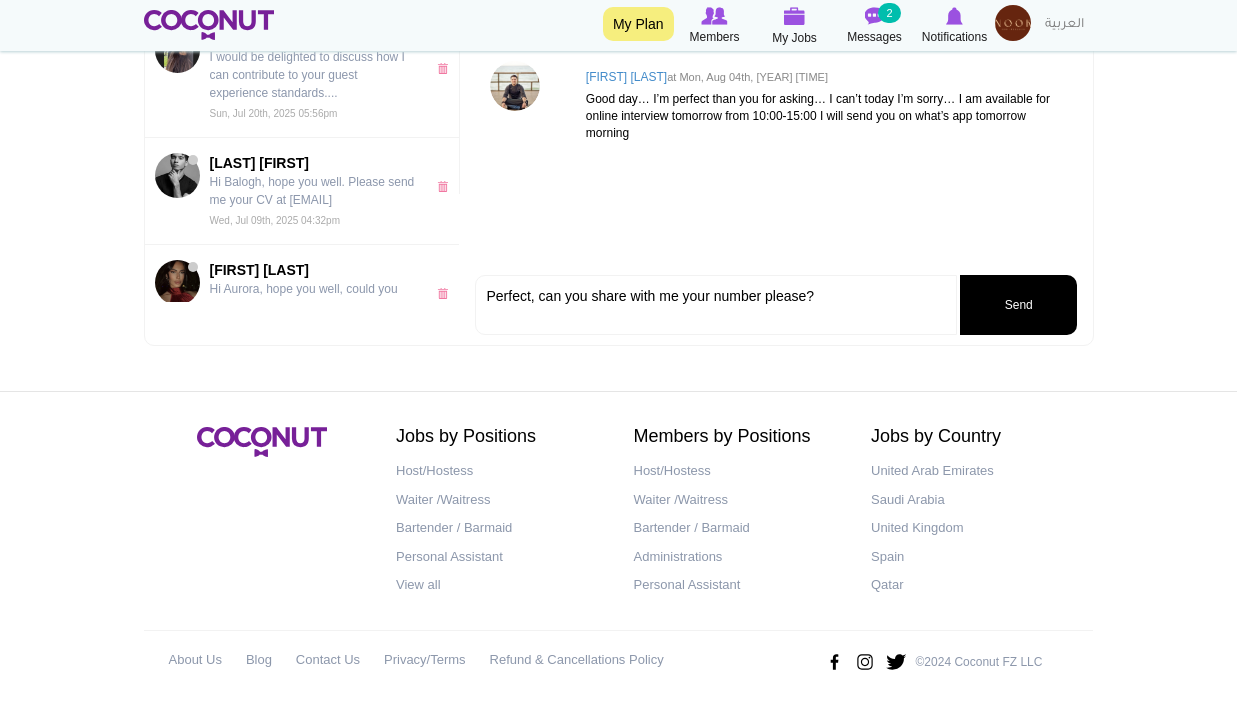 type on "Perfect, can you share with me your number please?" 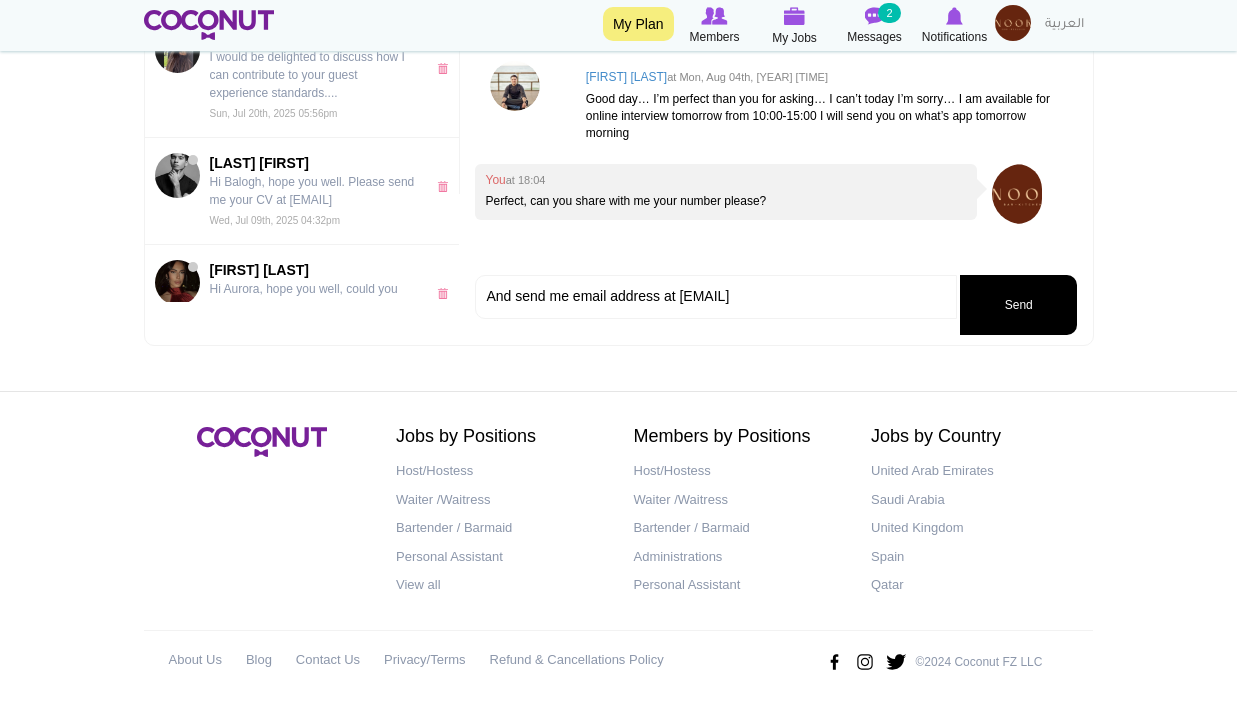 type on "And send me email address at [EMAIL]" 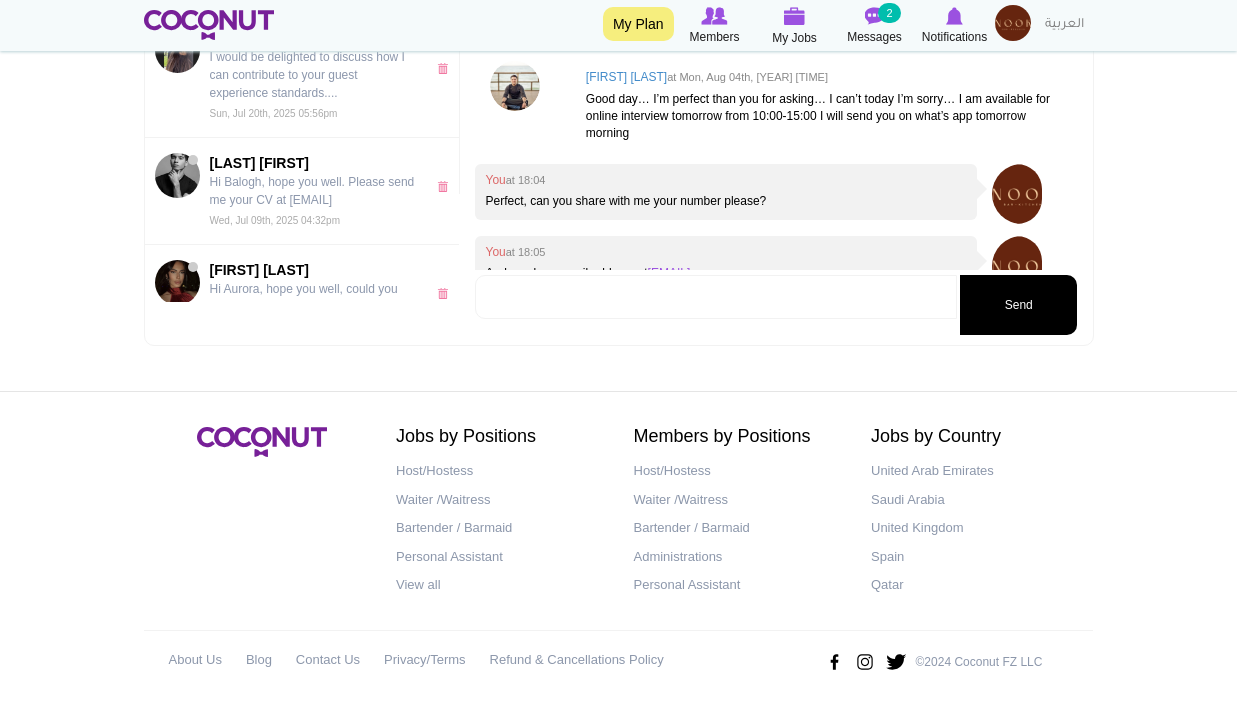 scroll, scrollTop: 37, scrollLeft: 0, axis: vertical 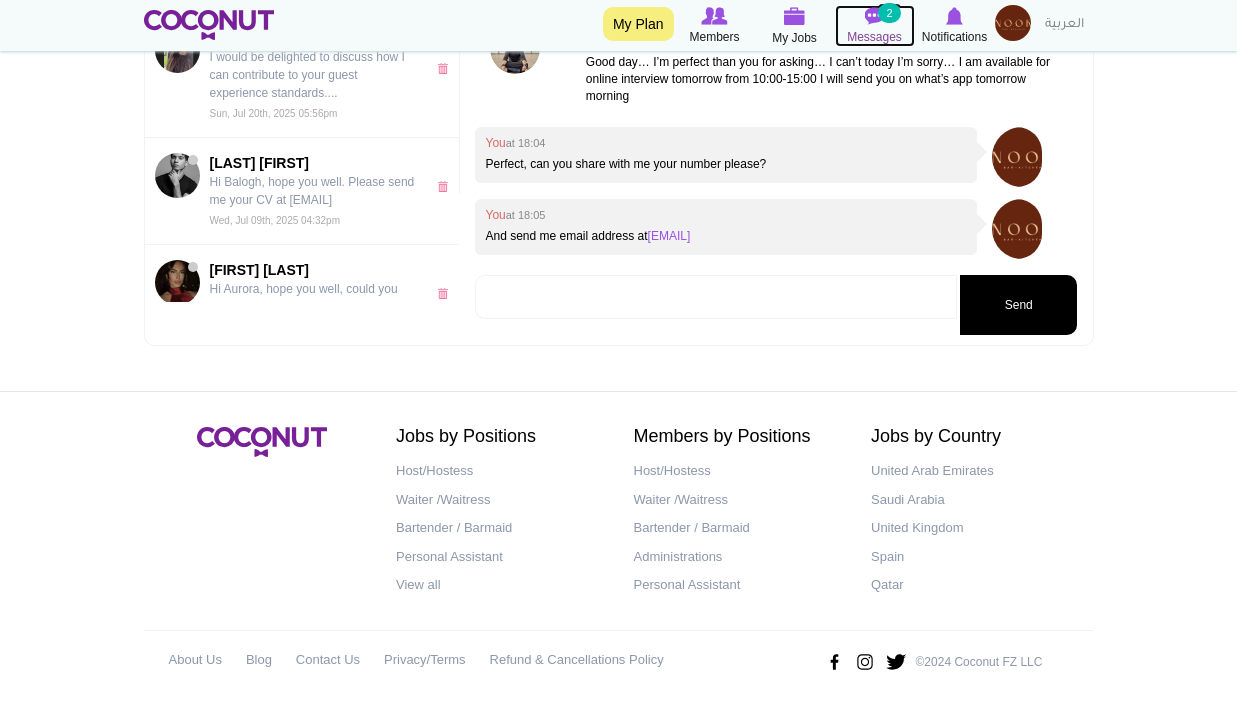 click at bounding box center [875, 16] 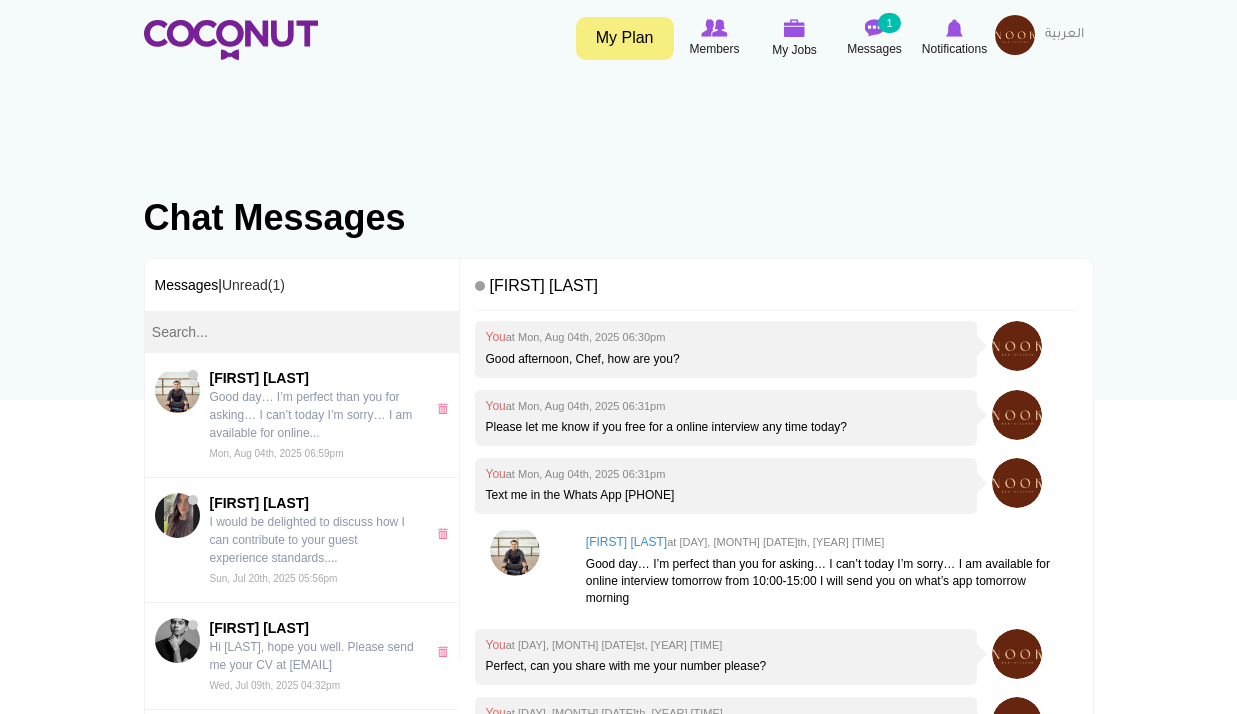 scroll, scrollTop: 0, scrollLeft: 0, axis: both 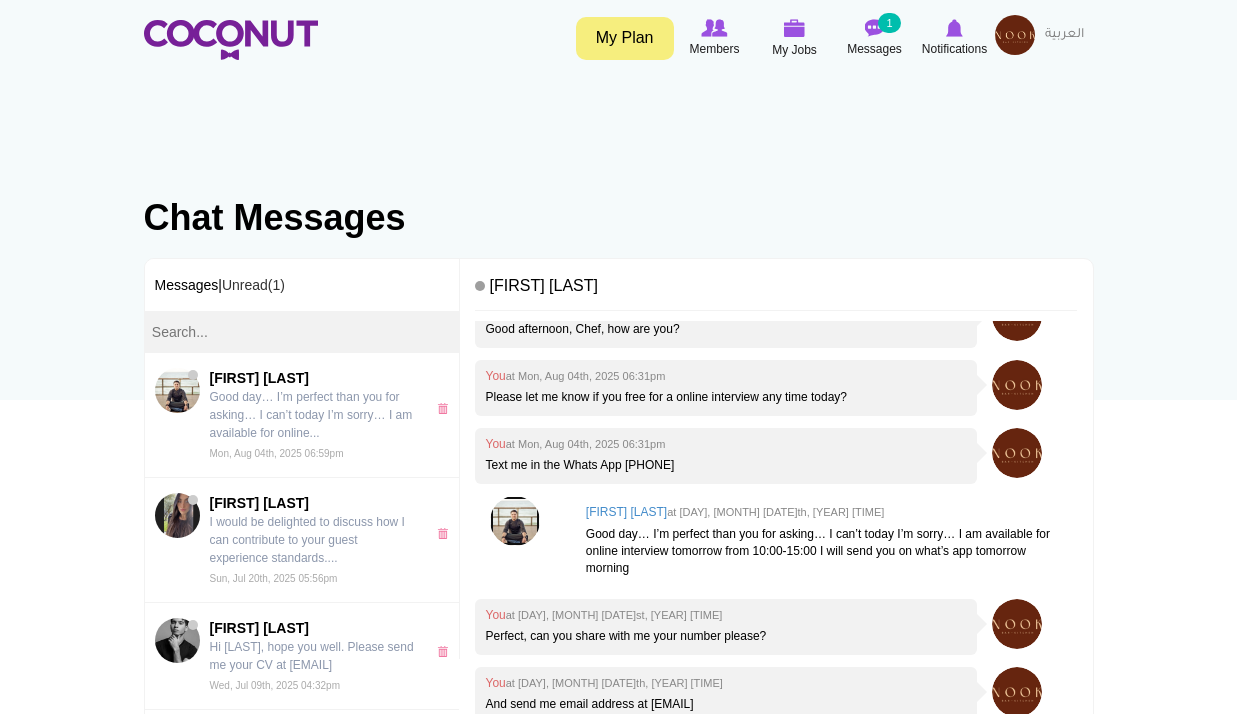 click at bounding box center [515, 521] 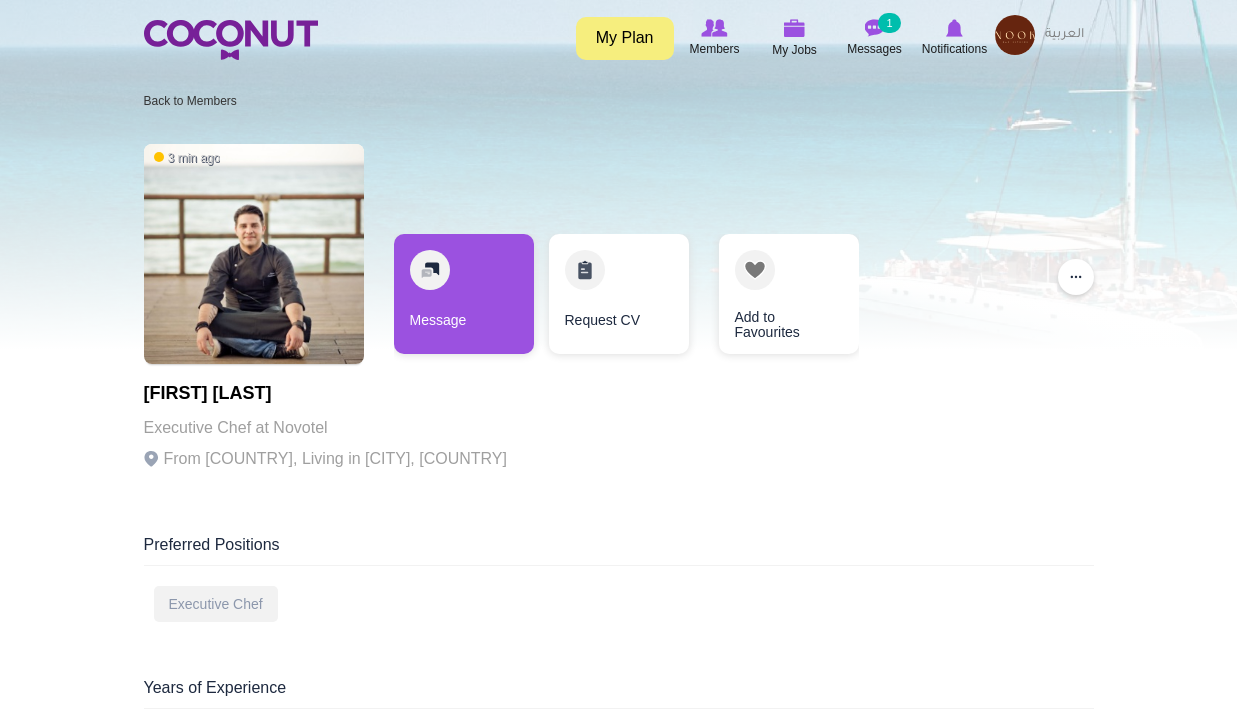 scroll, scrollTop: 0, scrollLeft: 0, axis: both 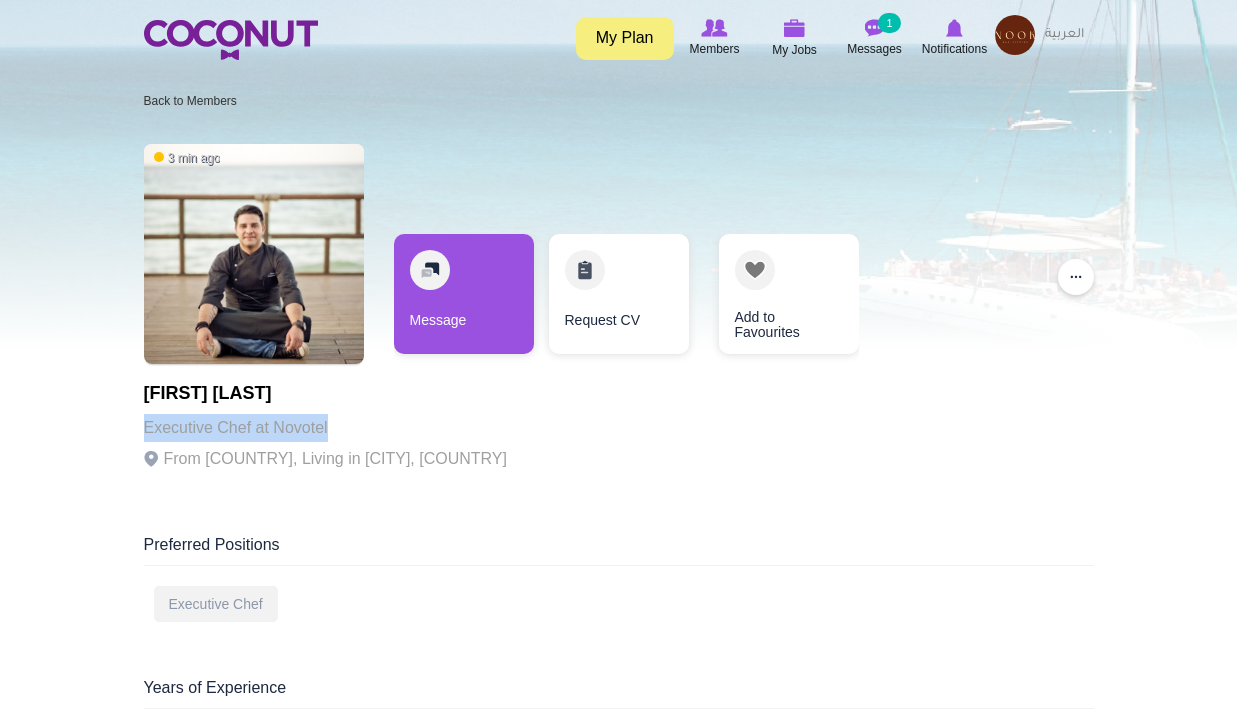 drag, startPoint x: 270, startPoint y: 426, endPoint x: 37, endPoint y: 419, distance: 233.10513 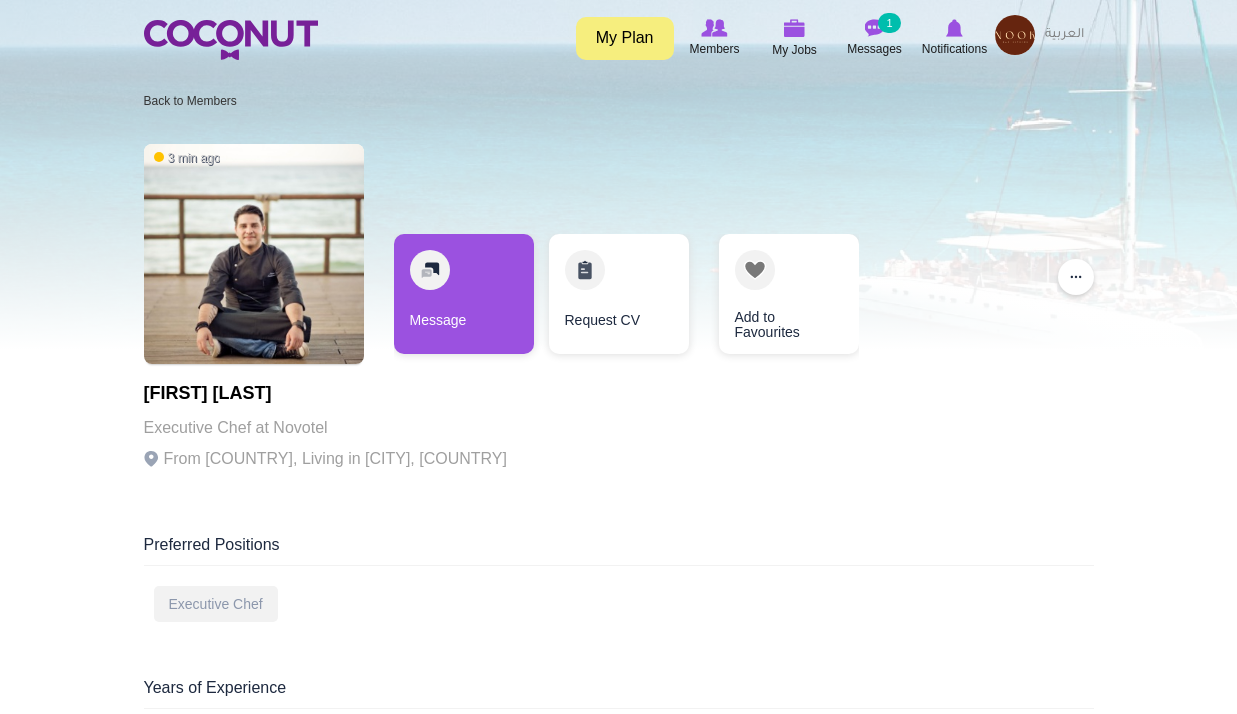 click on "3 min ago
Antonis Pechlivanakis
Executive Chef at Novotel From Greece, Living in Athens, Greece
Message
Request CV
Add to Favourites
...
Remove from connection
Report User
Block User" at bounding box center (619, 314) 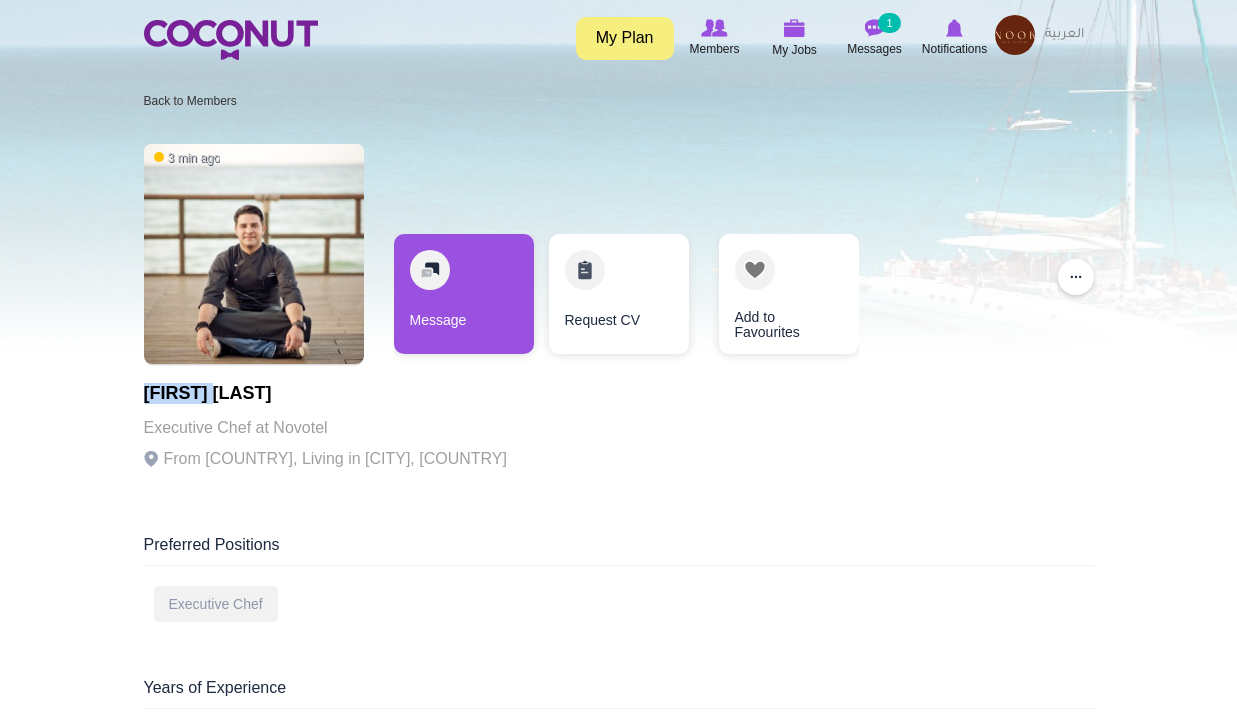 click on "[FIRST] [LAST]" at bounding box center [325, 394] 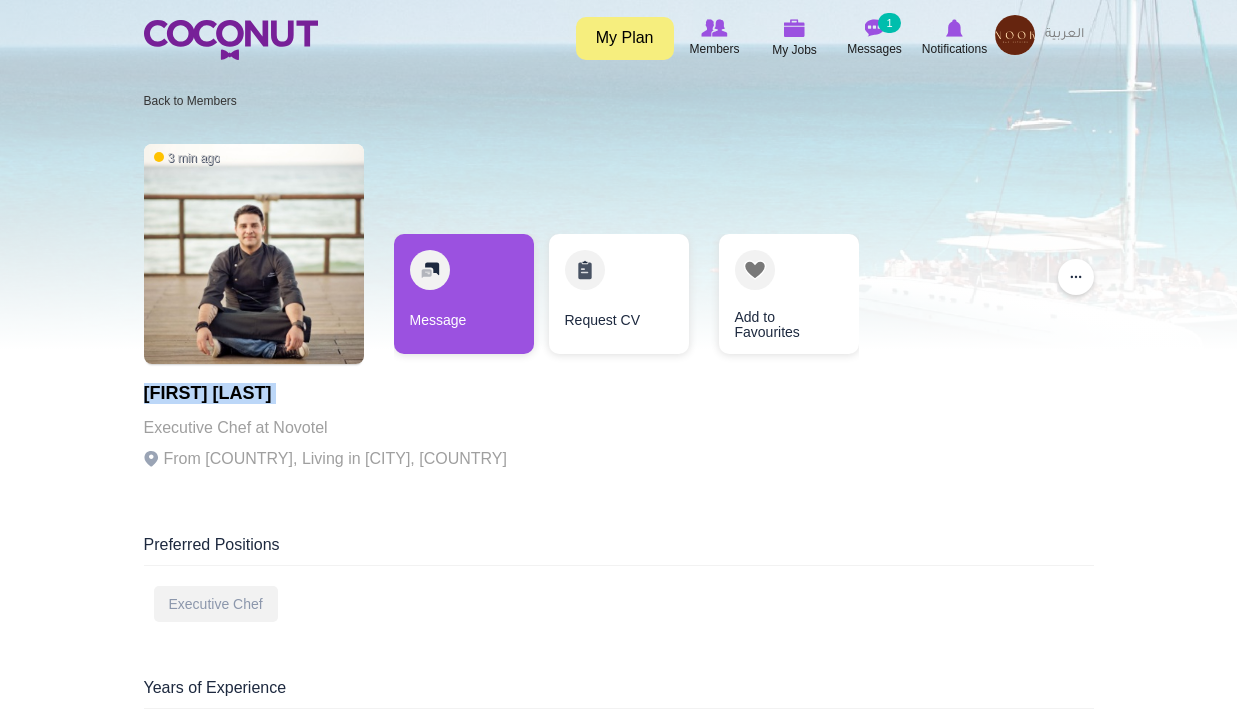 click on "[FIRST] [LAST]" at bounding box center (325, 394) 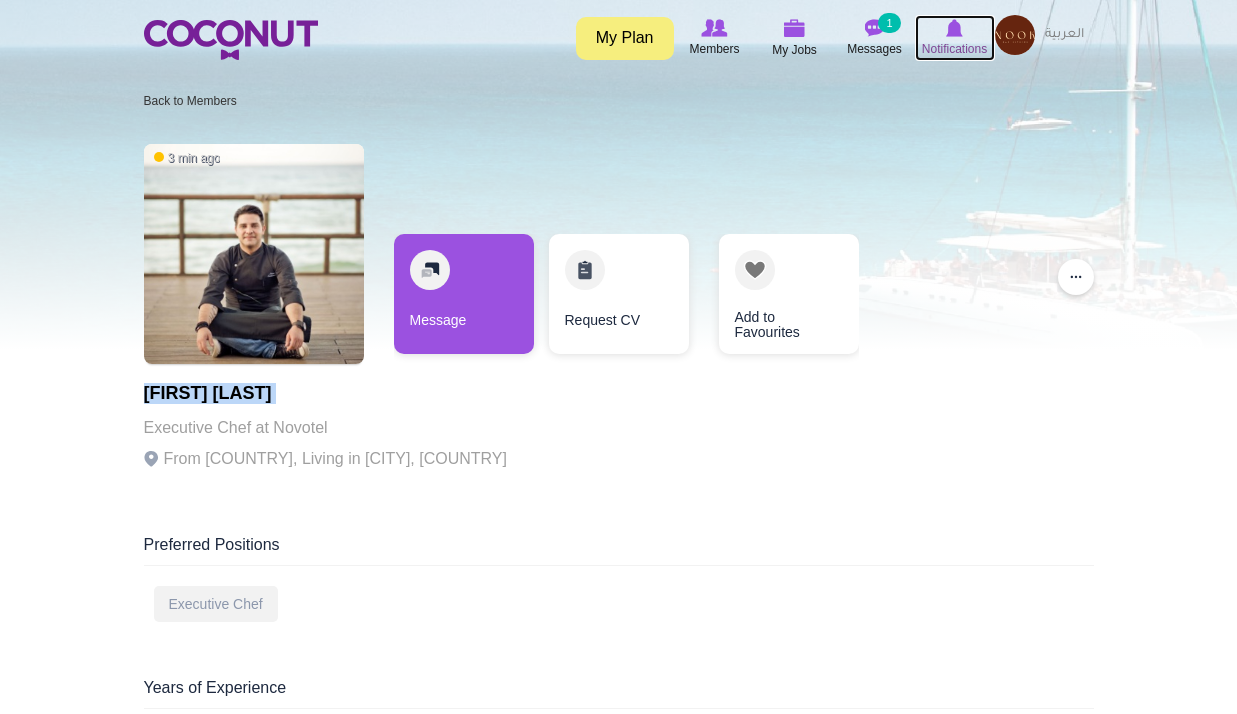 click at bounding box center (955, 28) 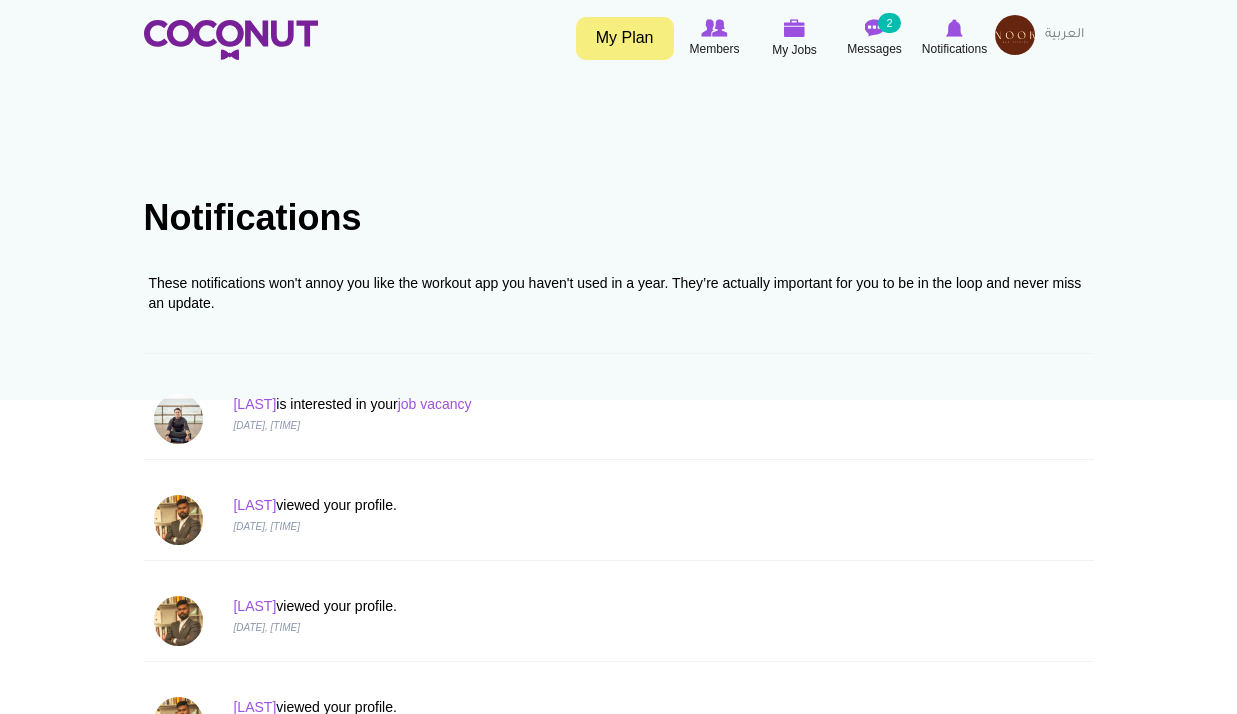 scroll, scrollTop: 0, scrollLeft: 0, axis: both 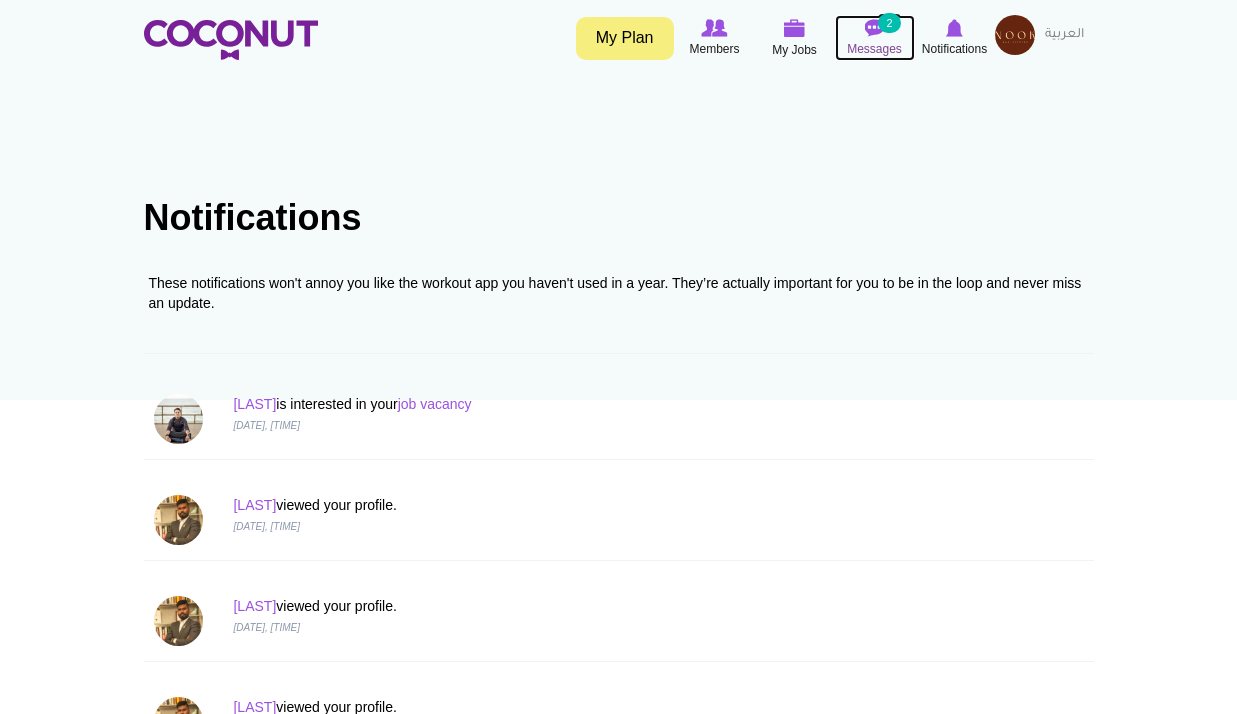 click at bounding box center [875, 28] 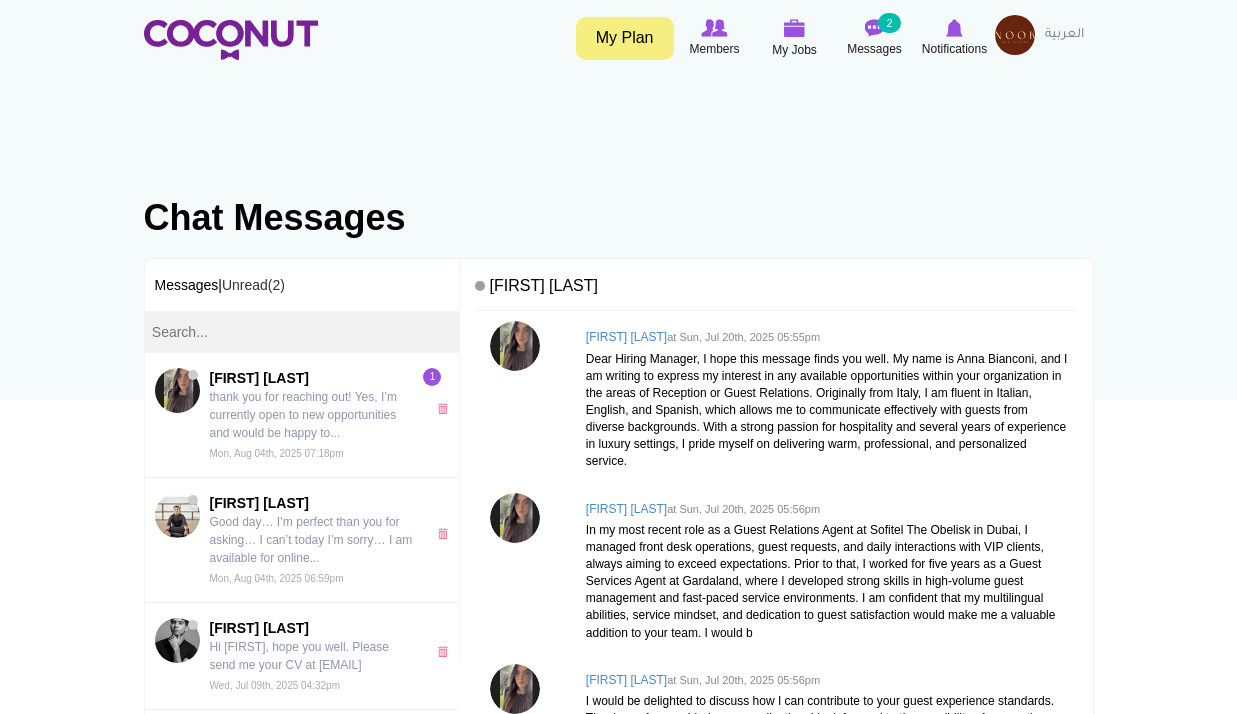 scroll, scrollTop: 0, scrollLeft: 0, axis: both 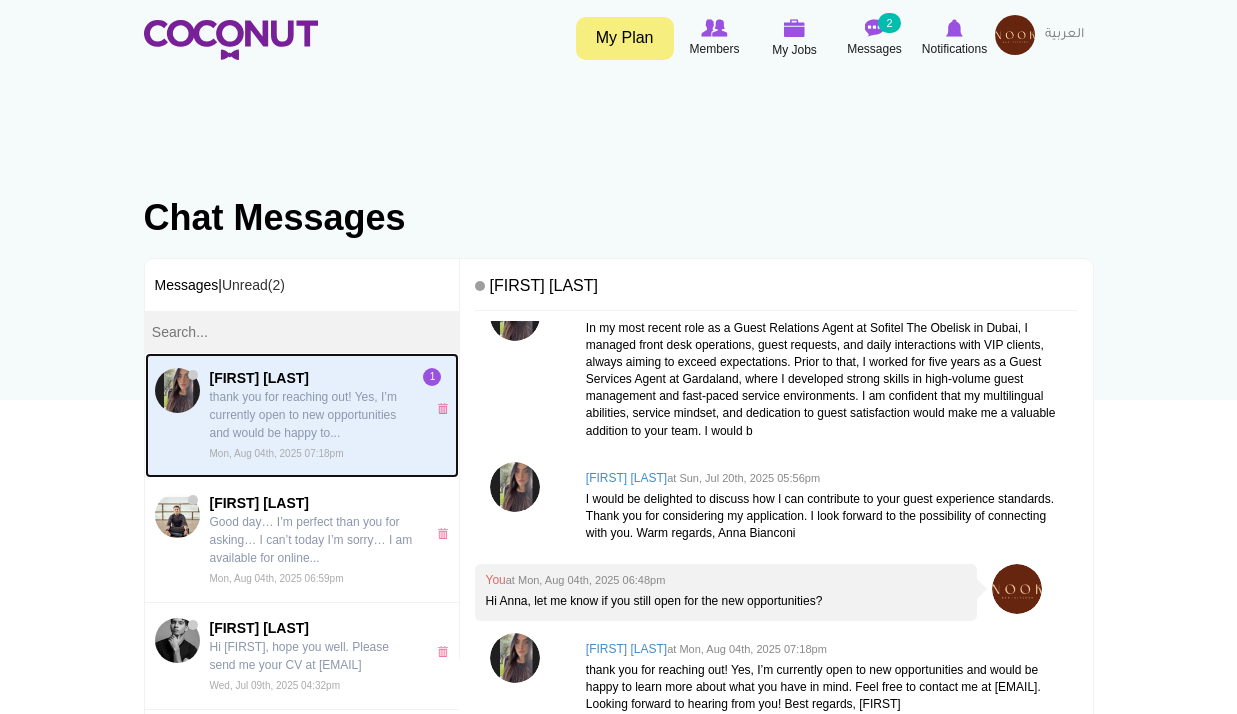 click on "[FIRST] [LAST]" at bounding box center [313, 378] 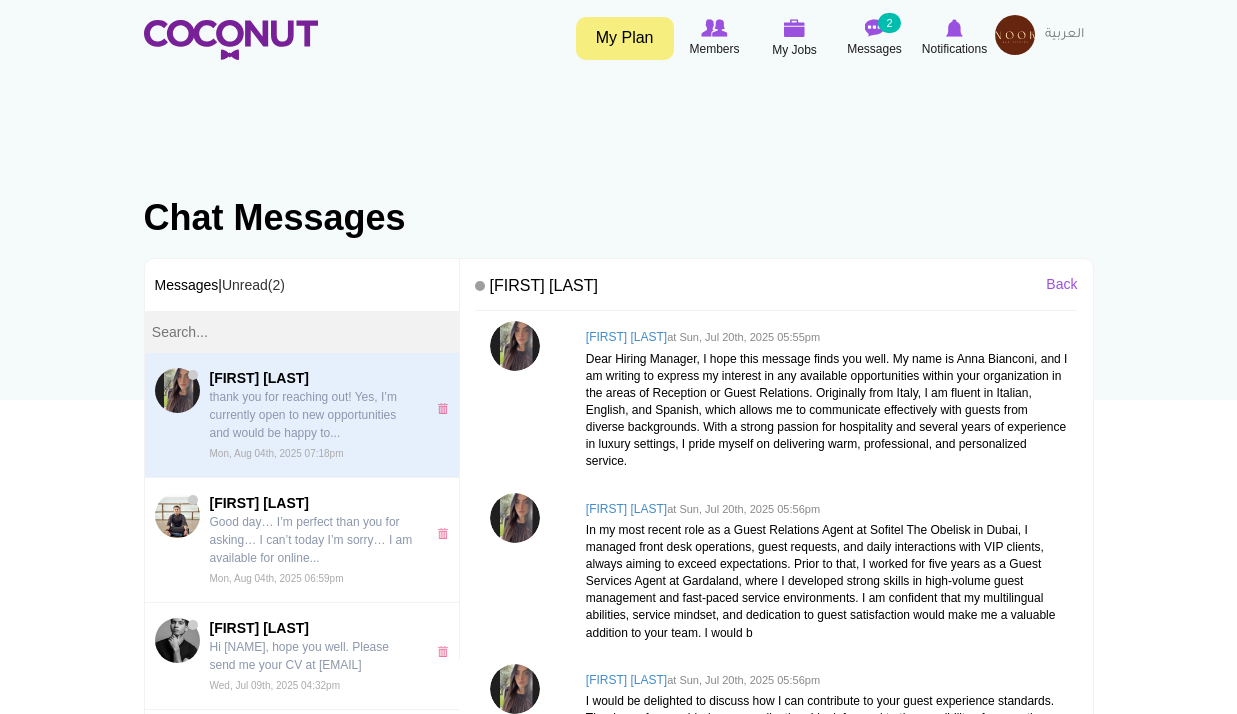 scroll, scrollTop: 0, scrollLeft: 0, axis: both 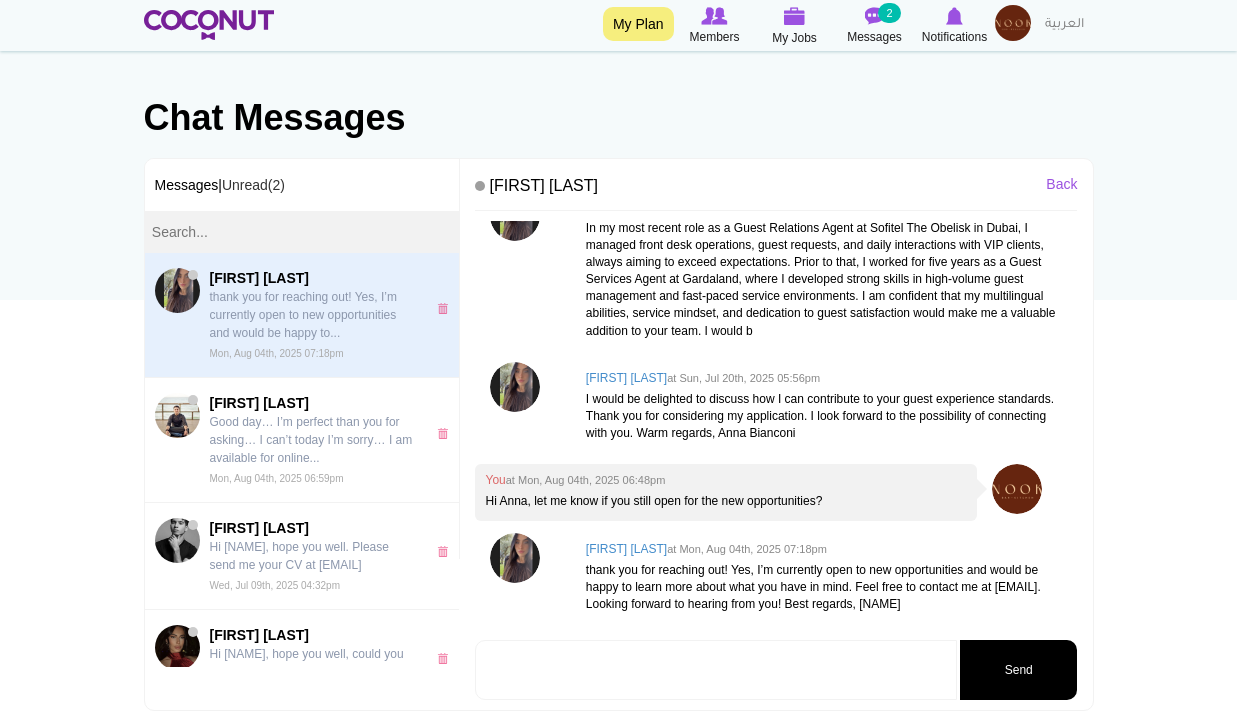 click on "thank you for reaching out! Yes, I’m currently open to new opportunities and would be happy to learn more about what you have in mind.
Feel free to contact me at [EMAIL].
Looking forward to hearing from you!
Best regards,
[NAME]" at bounding box center (827, 587) 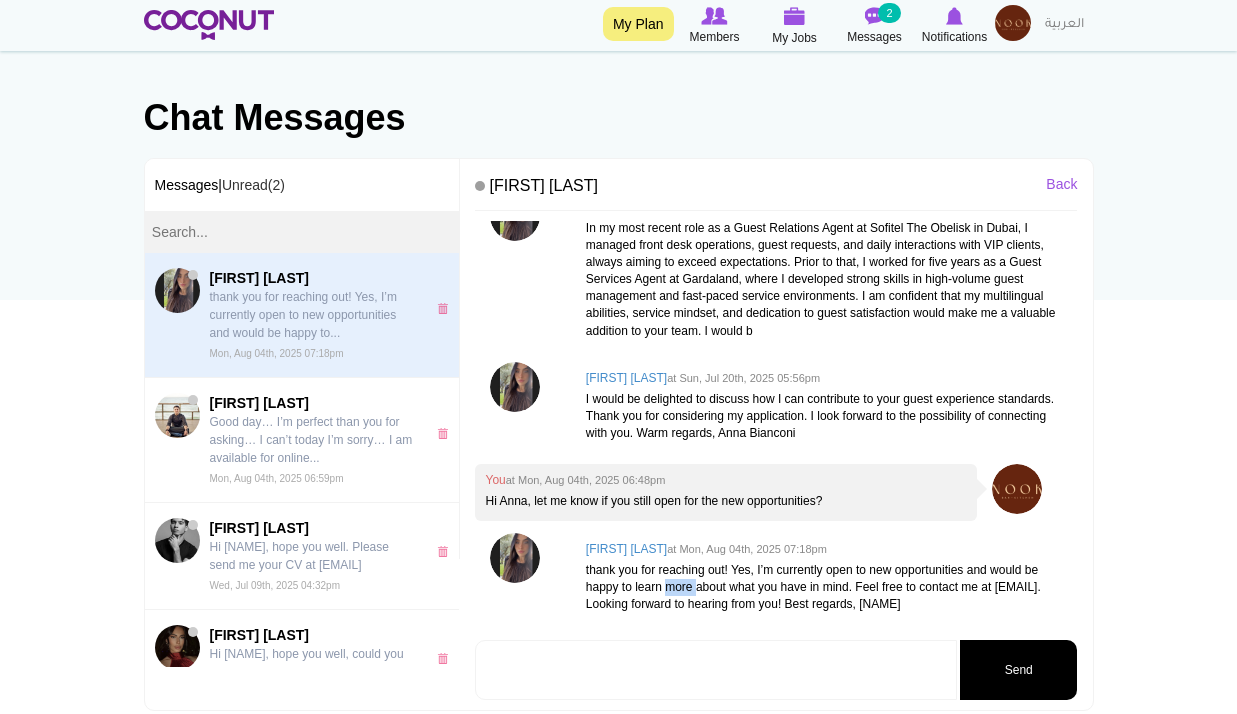 click on "thank you for reaching out! Yes, I’m currently open to new opportunities and would be happy to learn more about what you have in mind.
Feel free to contact me at [EMAIL].
Looking forward to hearing from you!
Best regards,
[NAME]" at bounding box center [827, 587] 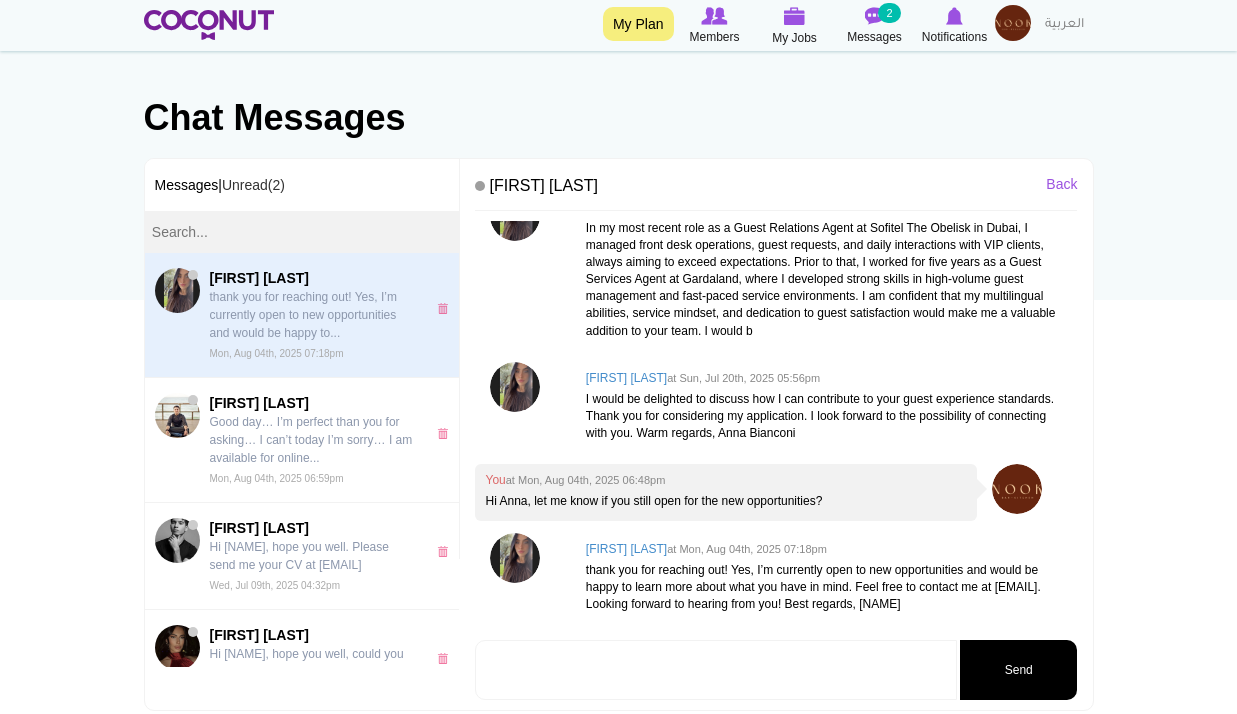 drag, startPoint x: 666, startPoint y: 595, endPoint x: 931, endPoint y: 608, distance: 265.31866 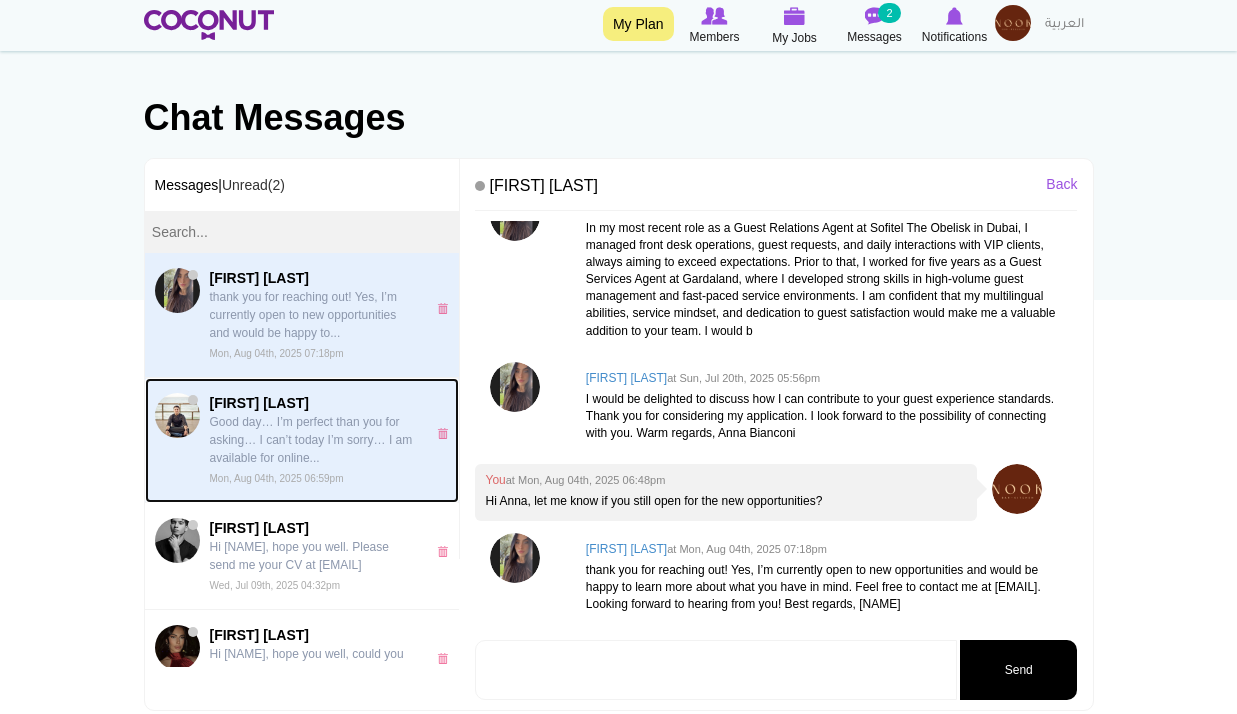 click on "Good day… I’m perfect than you for asking… I can’t today I’m sorry… I am available for online..." at bounding box center [313, 440] 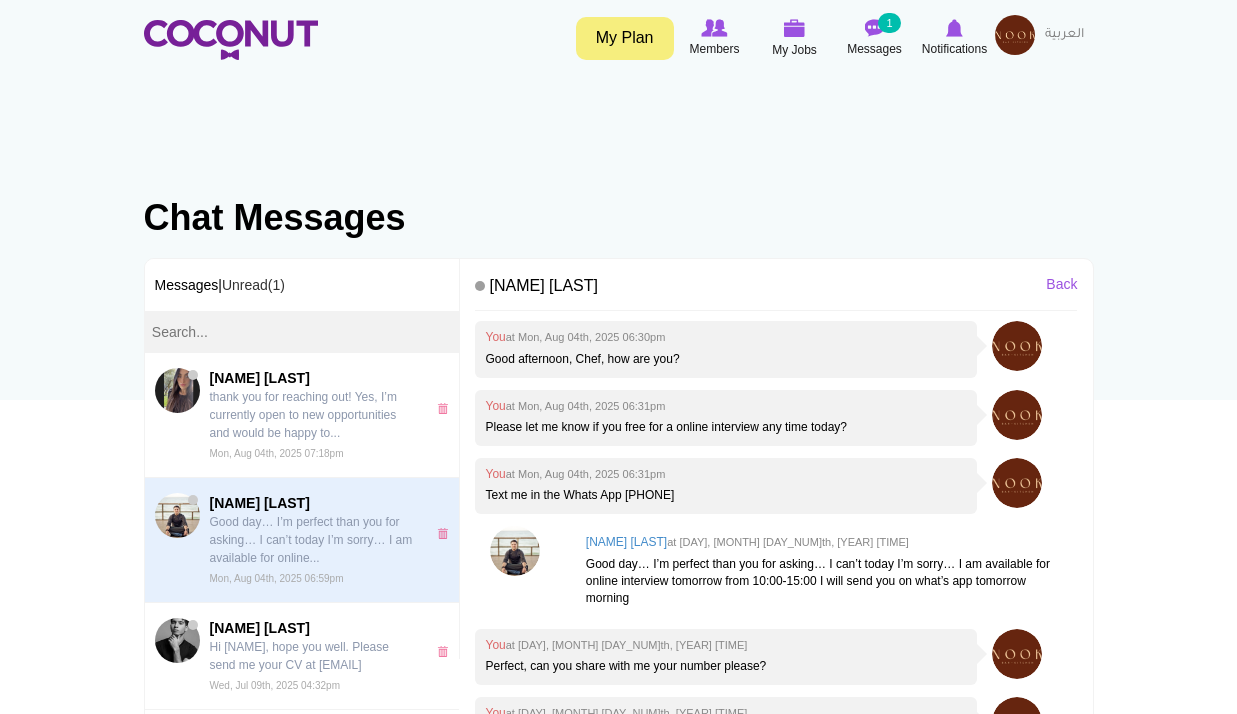 scroll, scrollTop: 0, scrollLeft: 0, axis: both 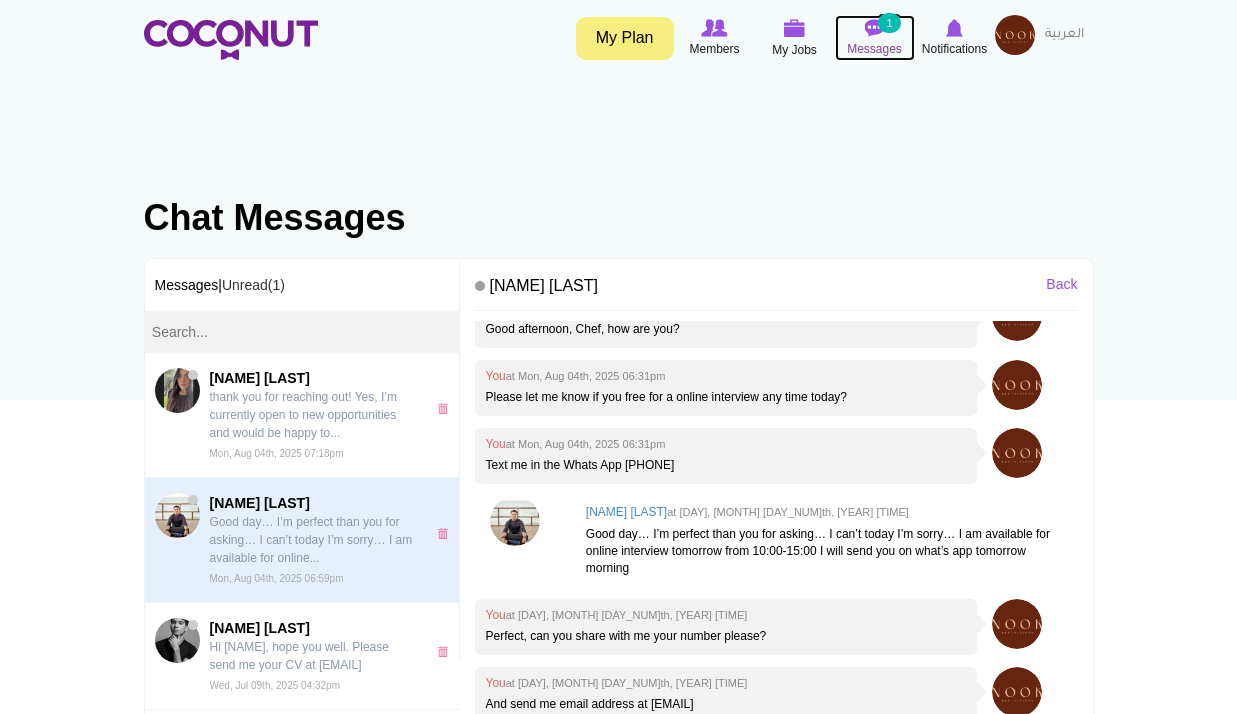 click at bounding box center (875, 28) 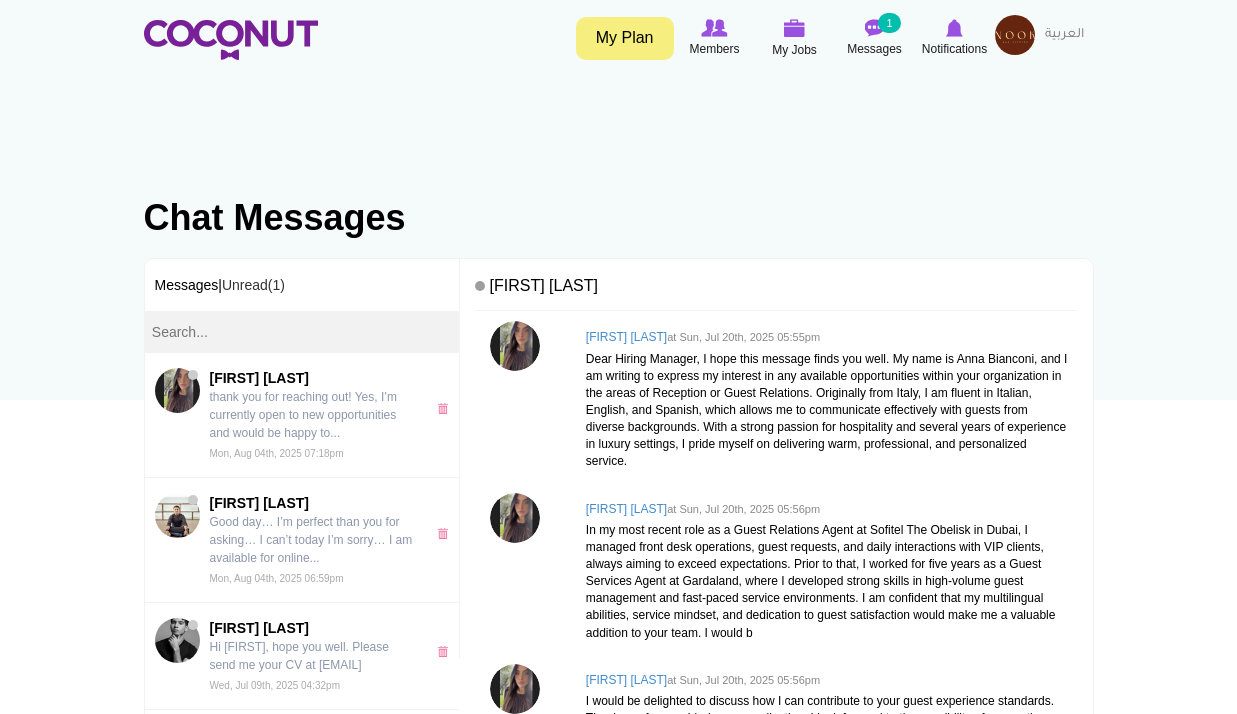scroll, scrollTop: 0, scrollLeft: 0, axis: both 